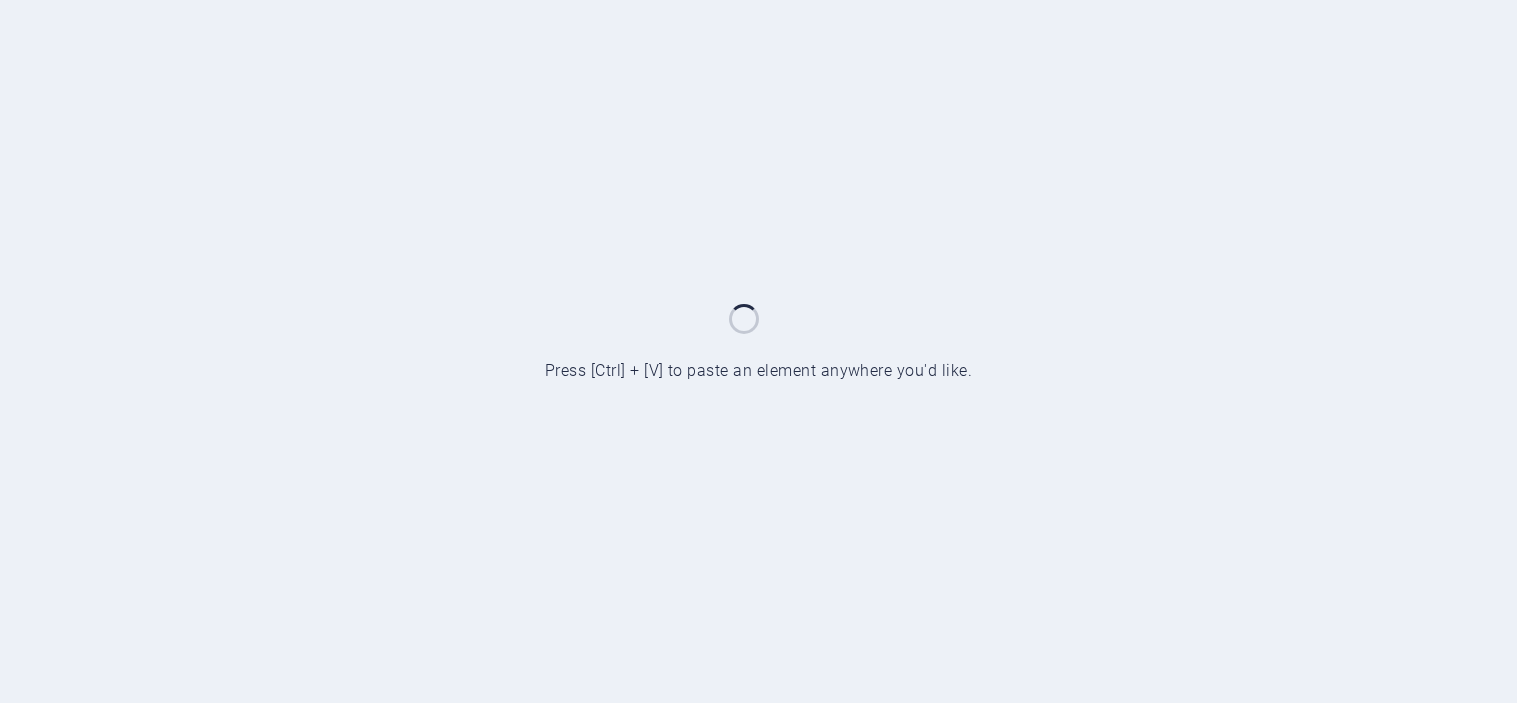 scroll, scrollTop: 0, scrollLeft: 0, axis: both 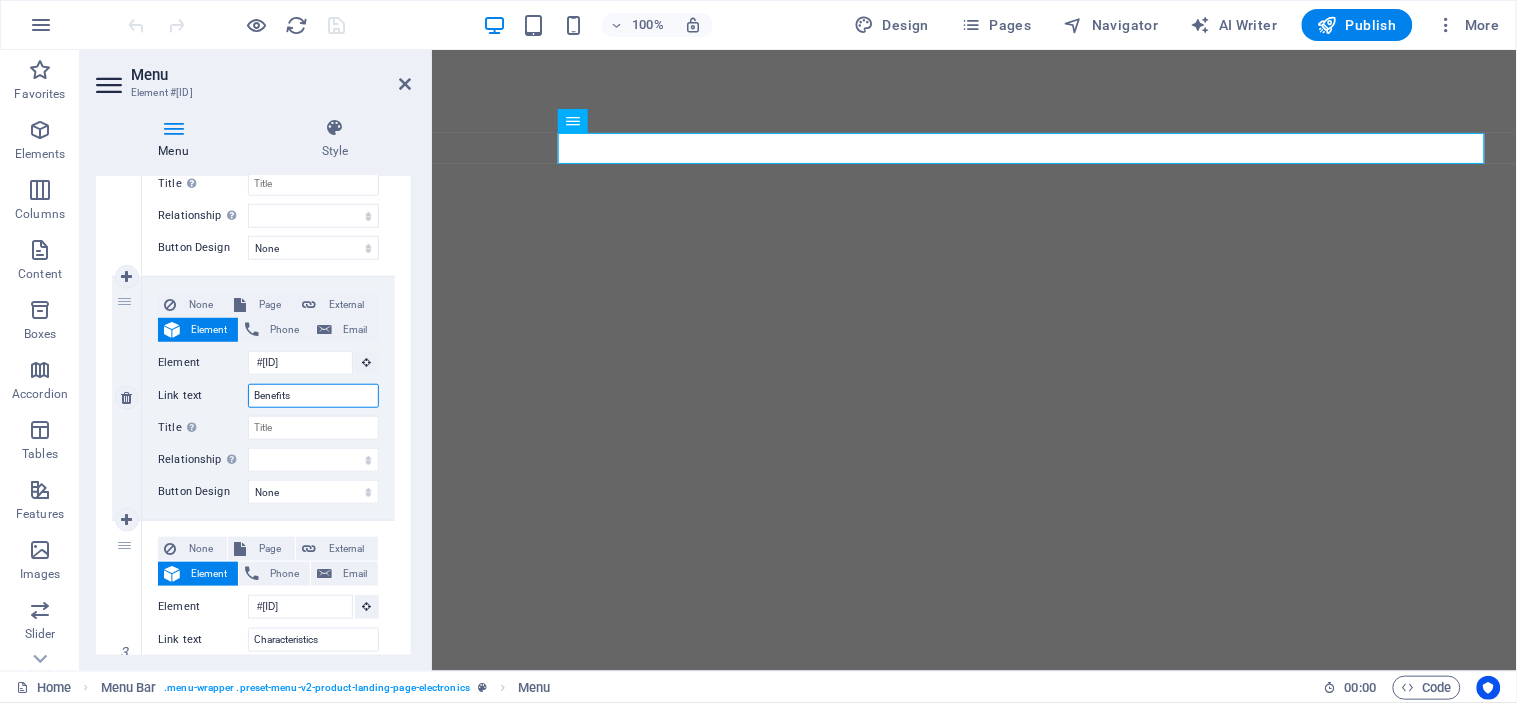 click on "Benefits" at bounding box center (313, 396) 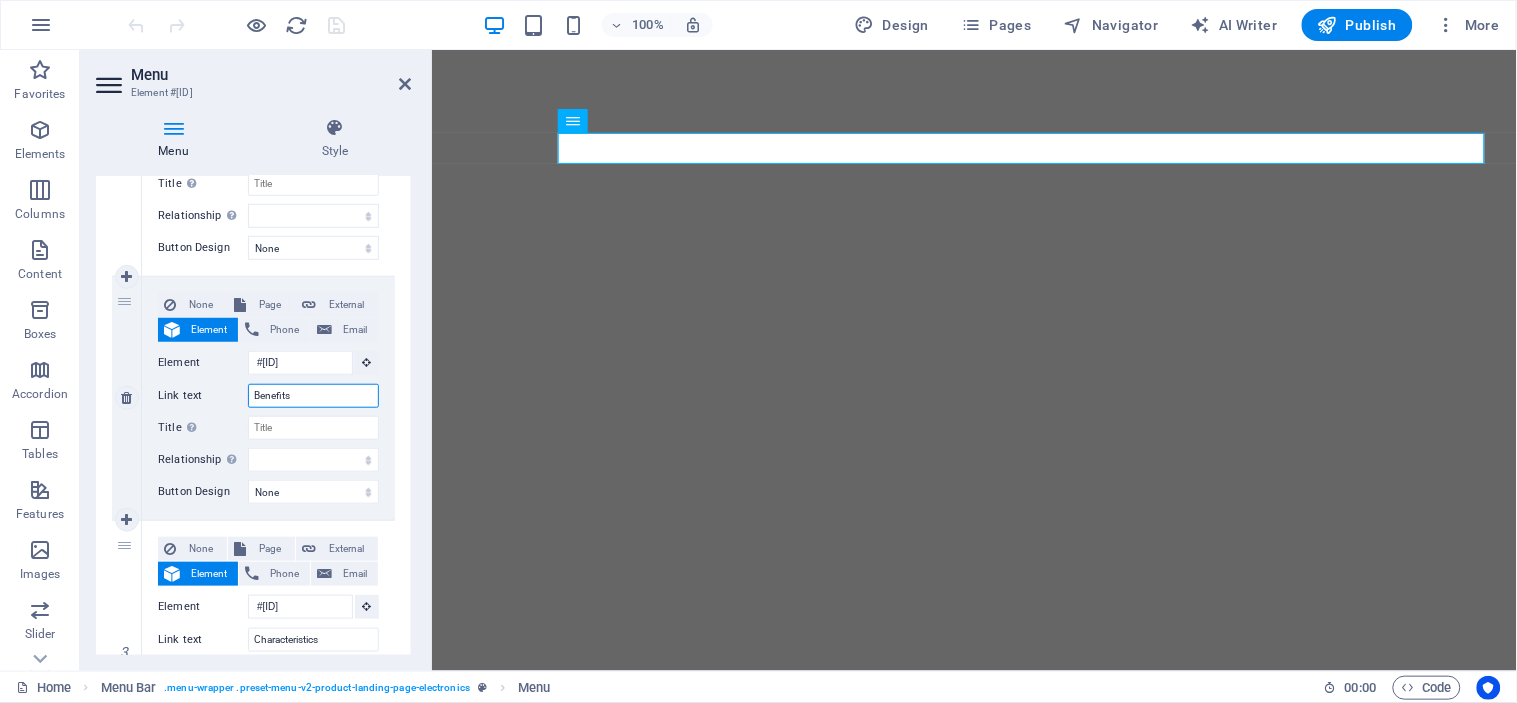 type on "e" 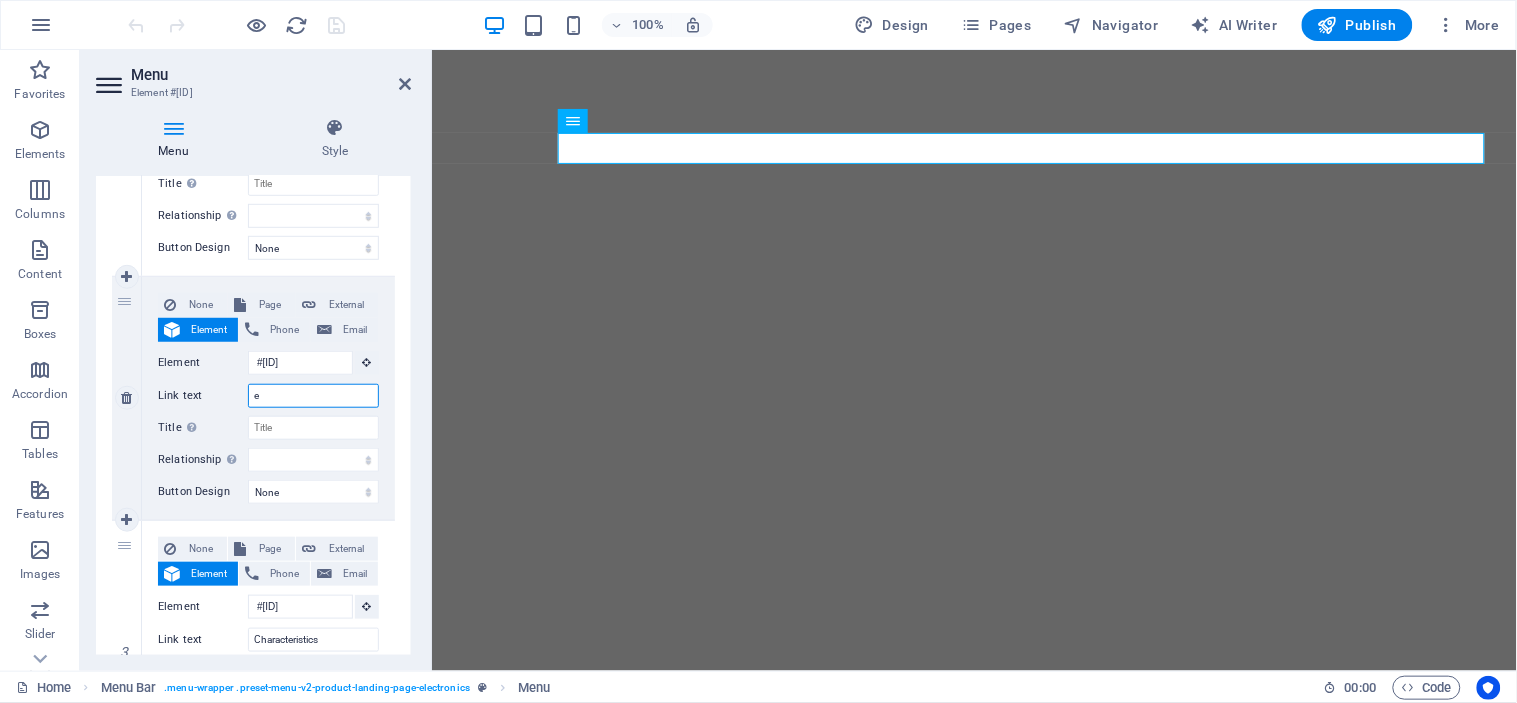 select 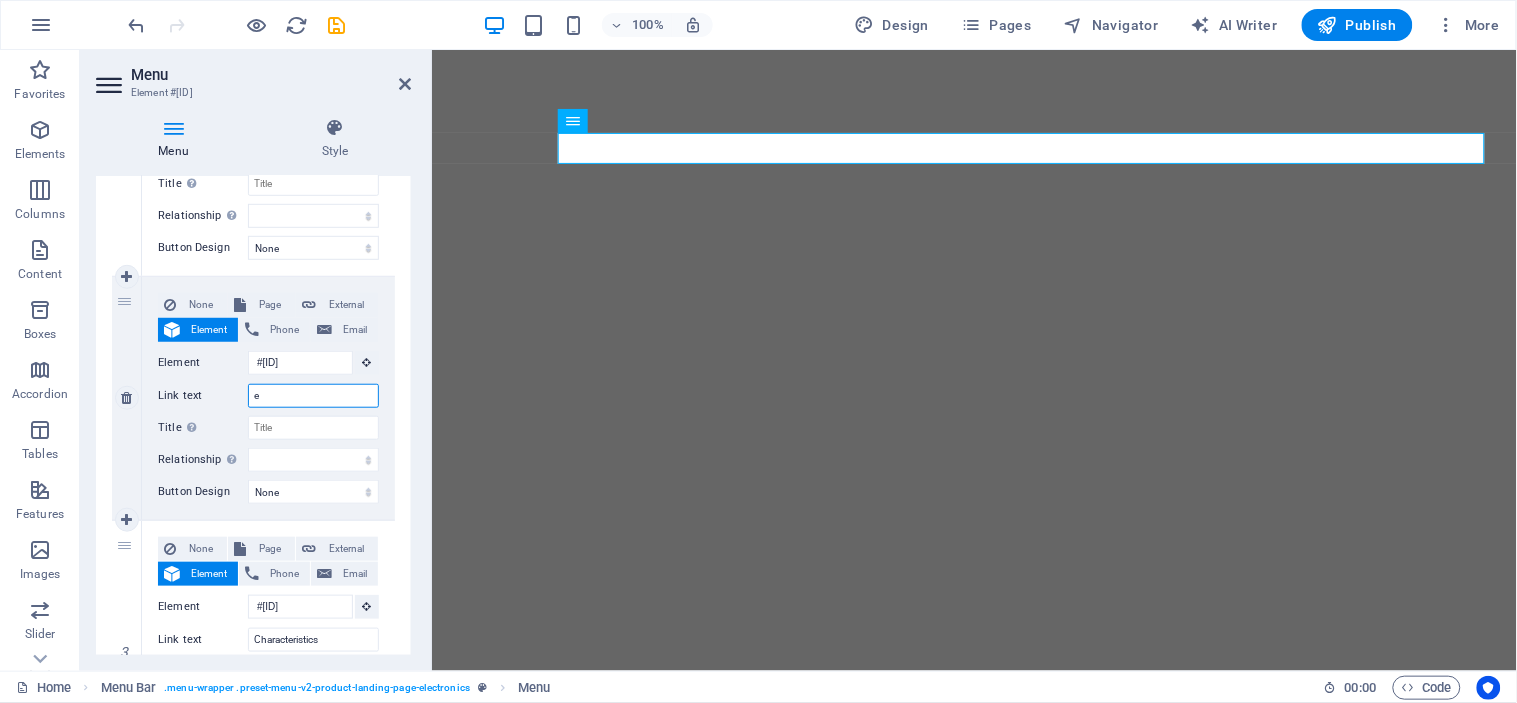 click on "e" at bounding box center (313, 396) 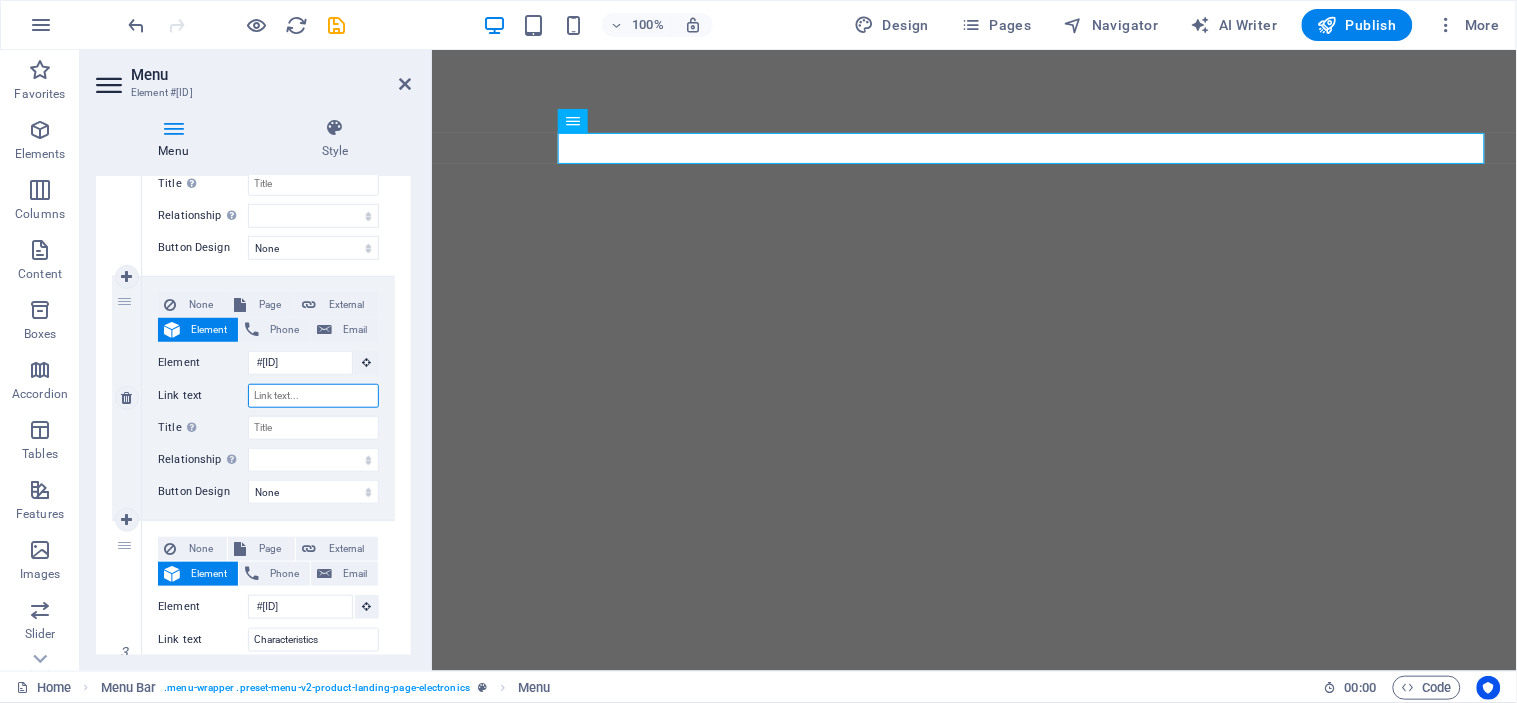 type on "E" 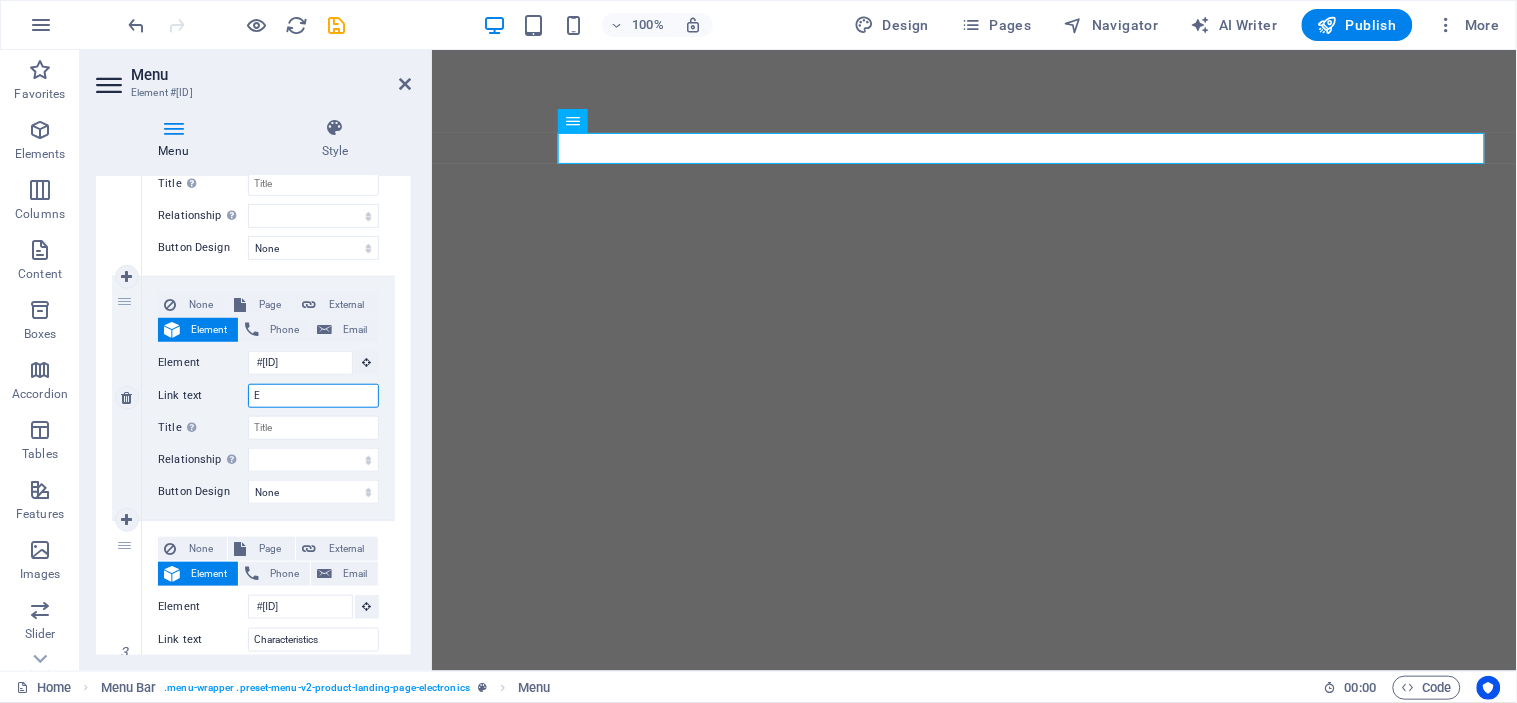 select 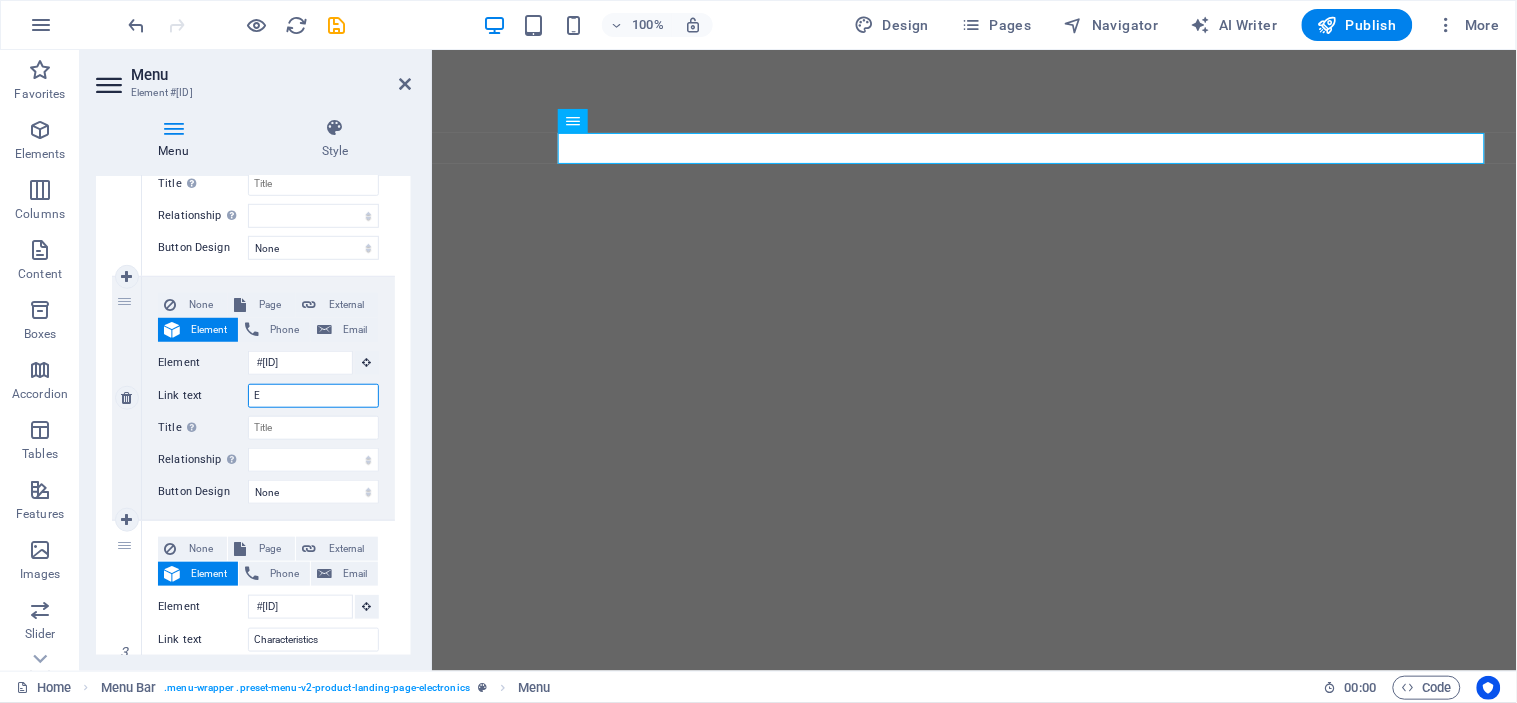 type on "Ec" 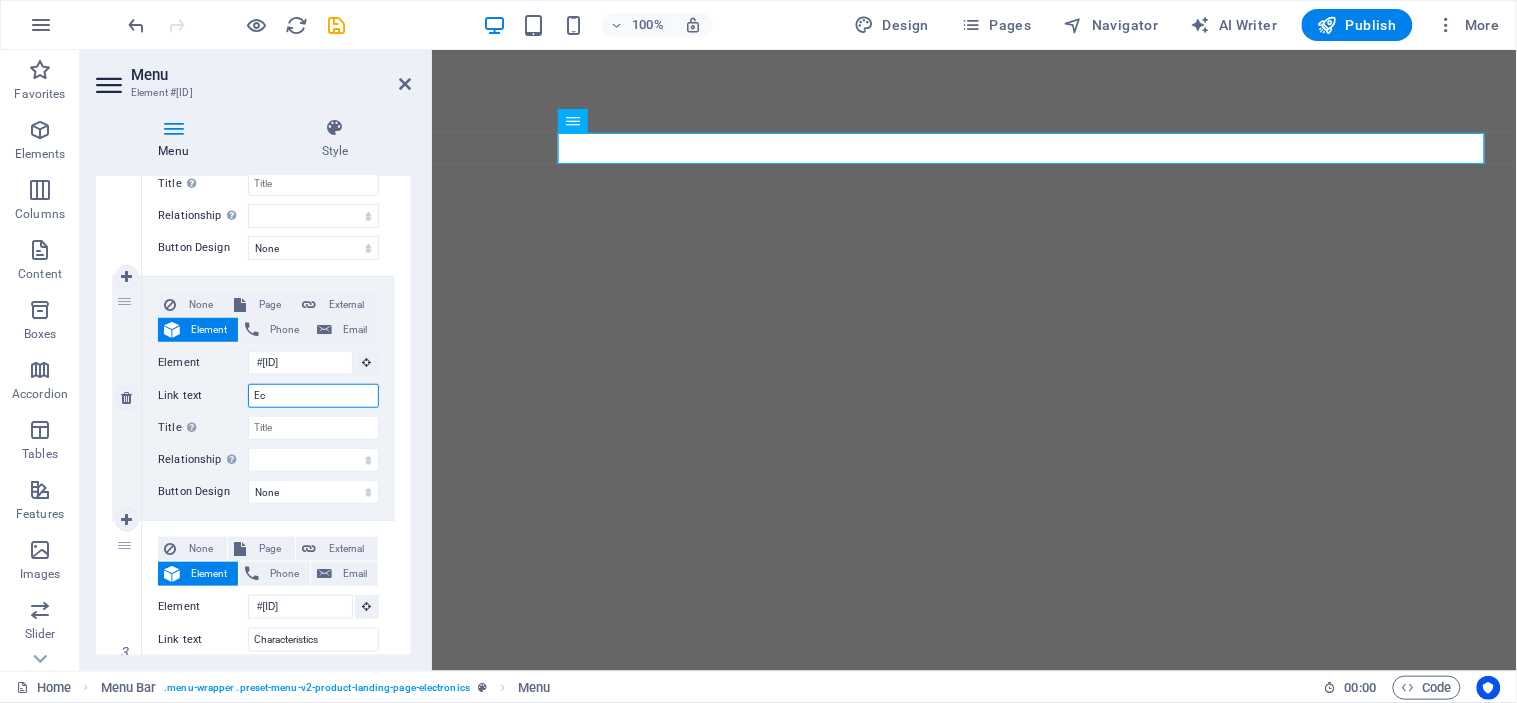 select 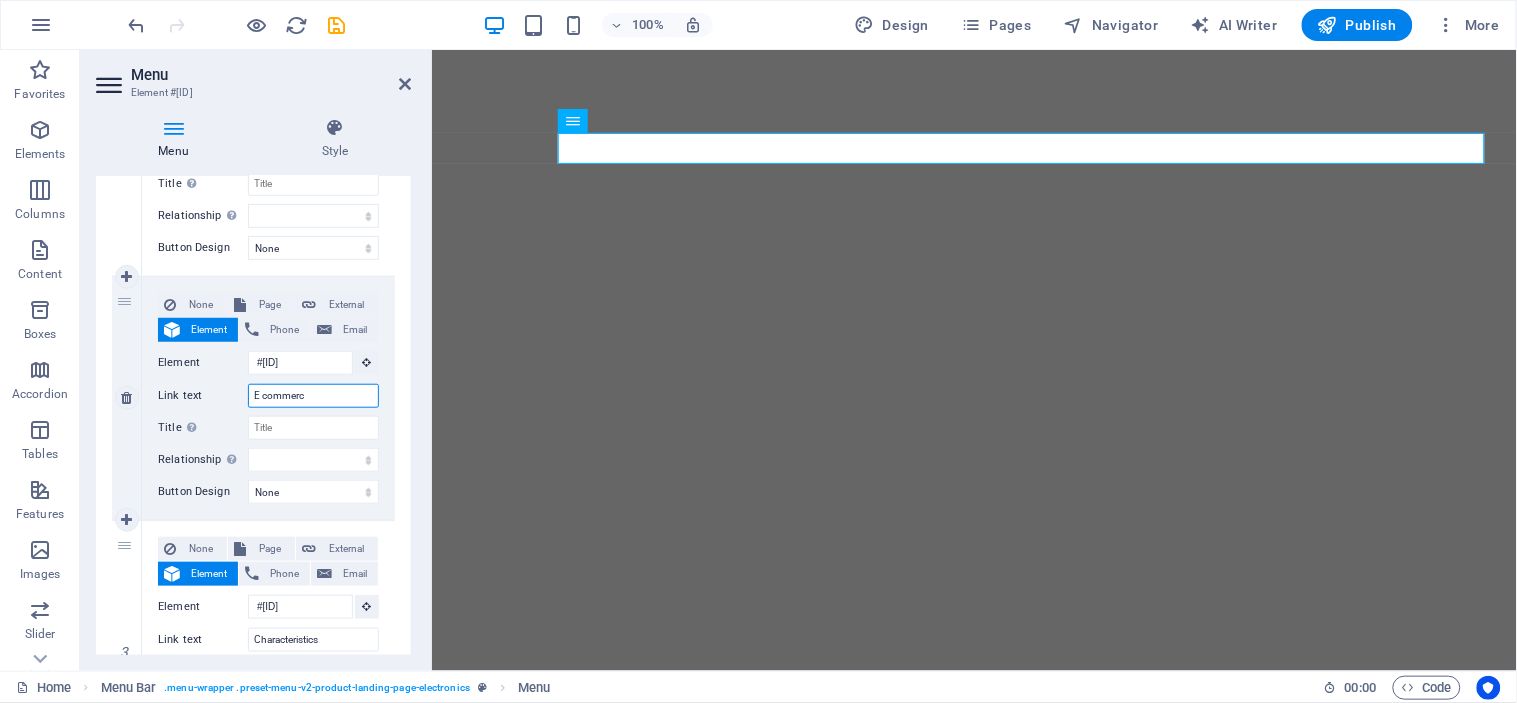 type on "E commerce" 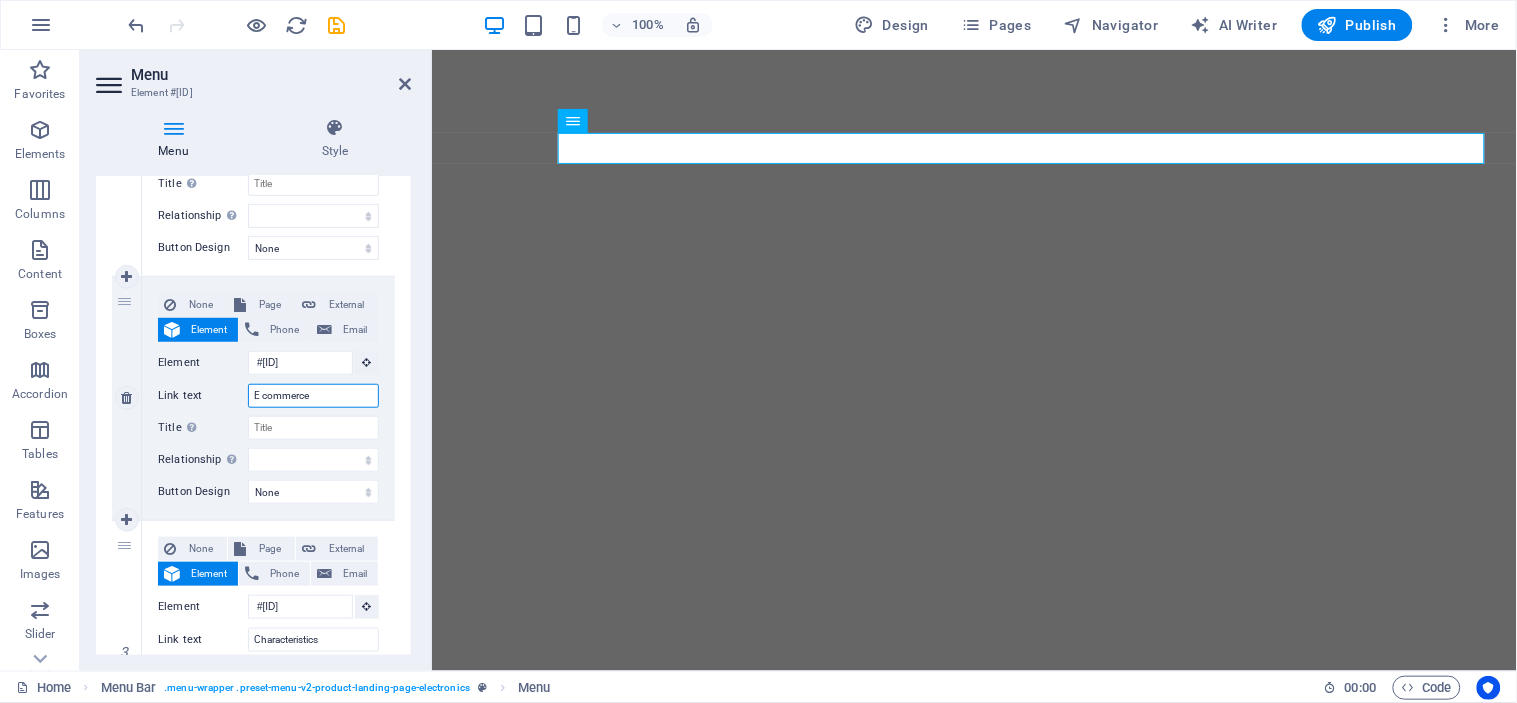 select 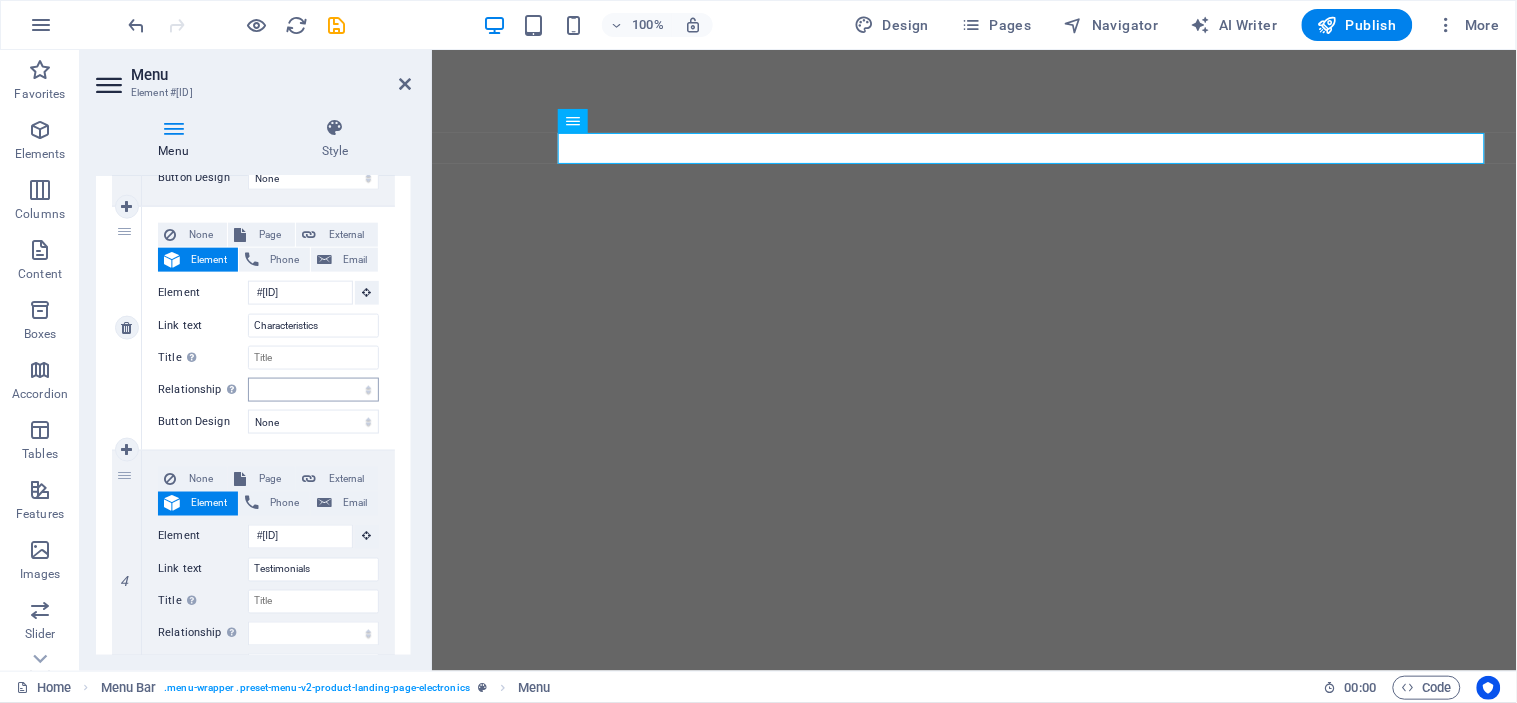 scroll, scrollTop: 777, scrollLeft: 0, axis: vertical 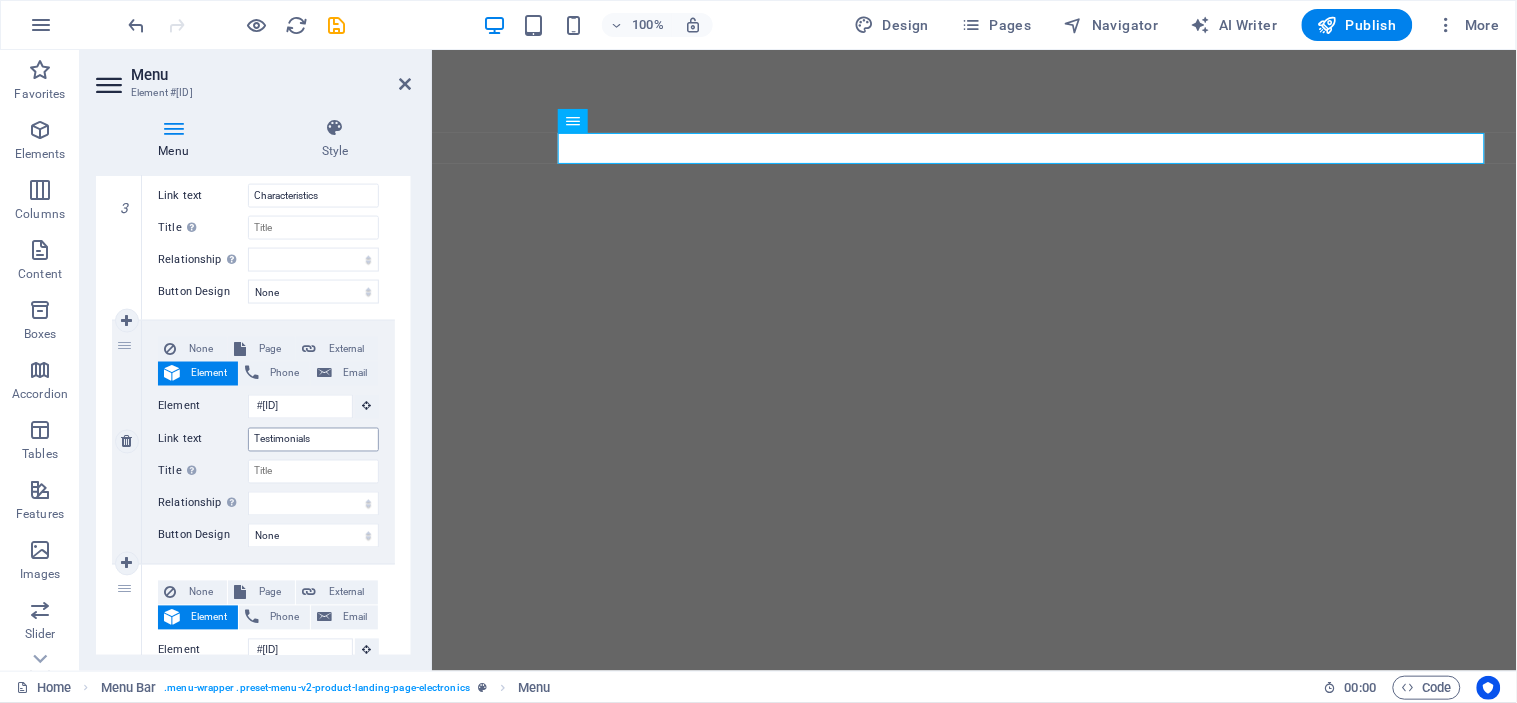 type on "E commerce" 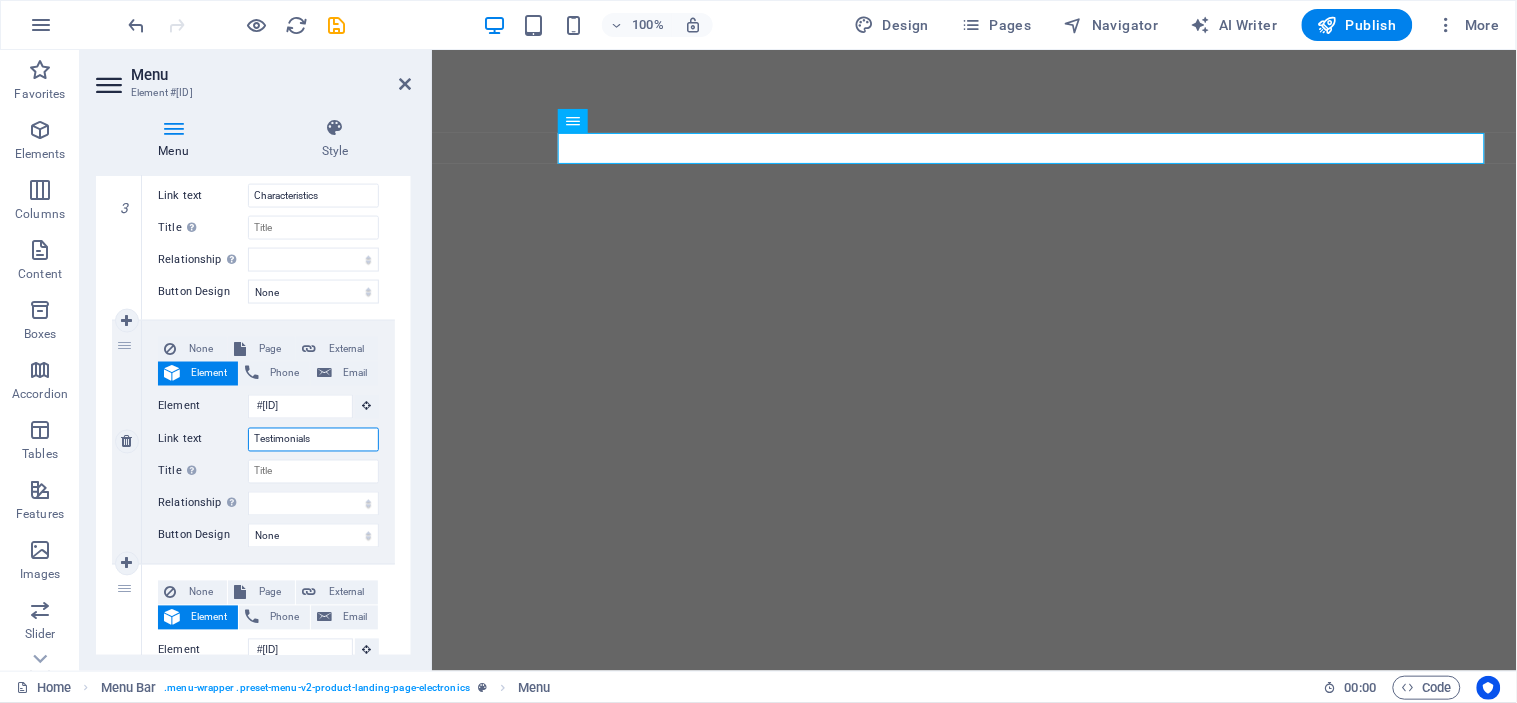 click on "Testimonials" at bounding box center (313, 440) 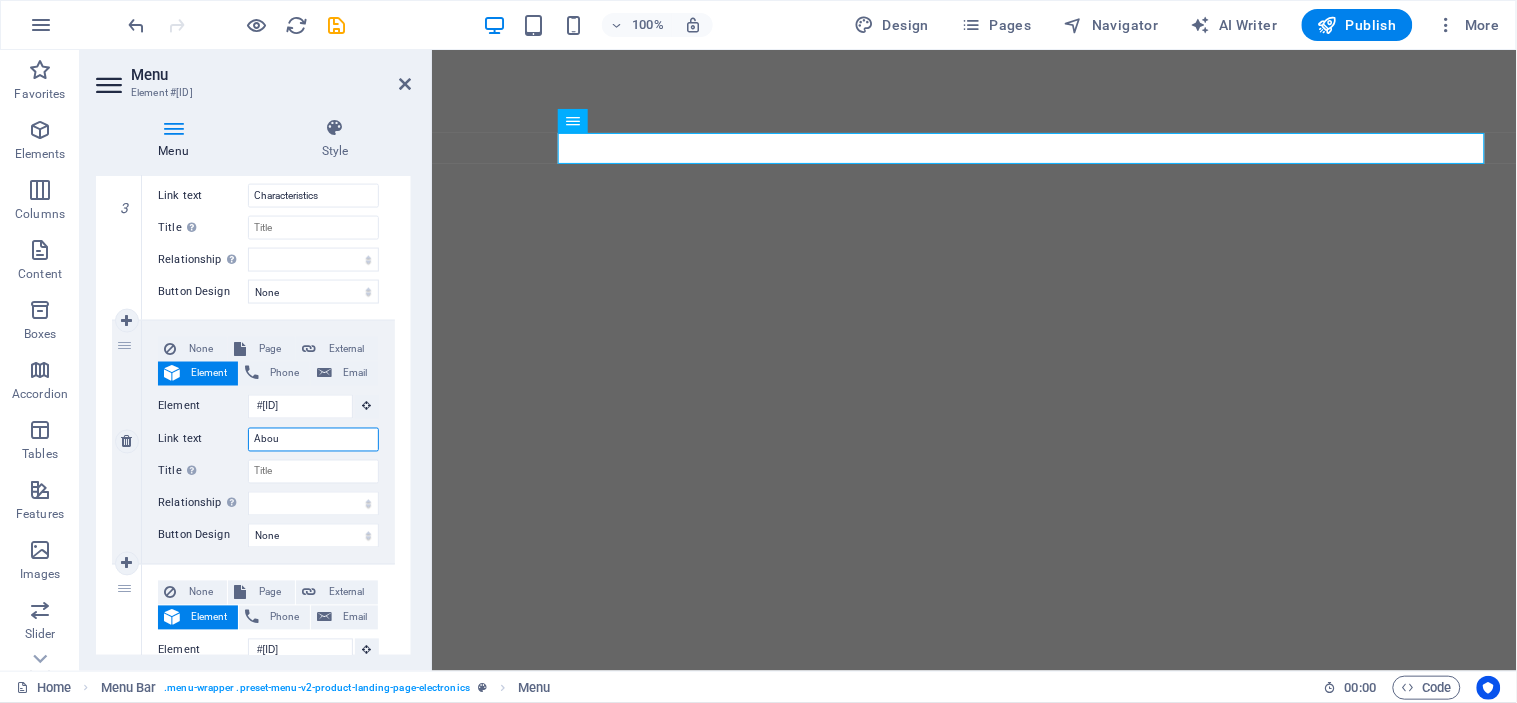 type on "About" 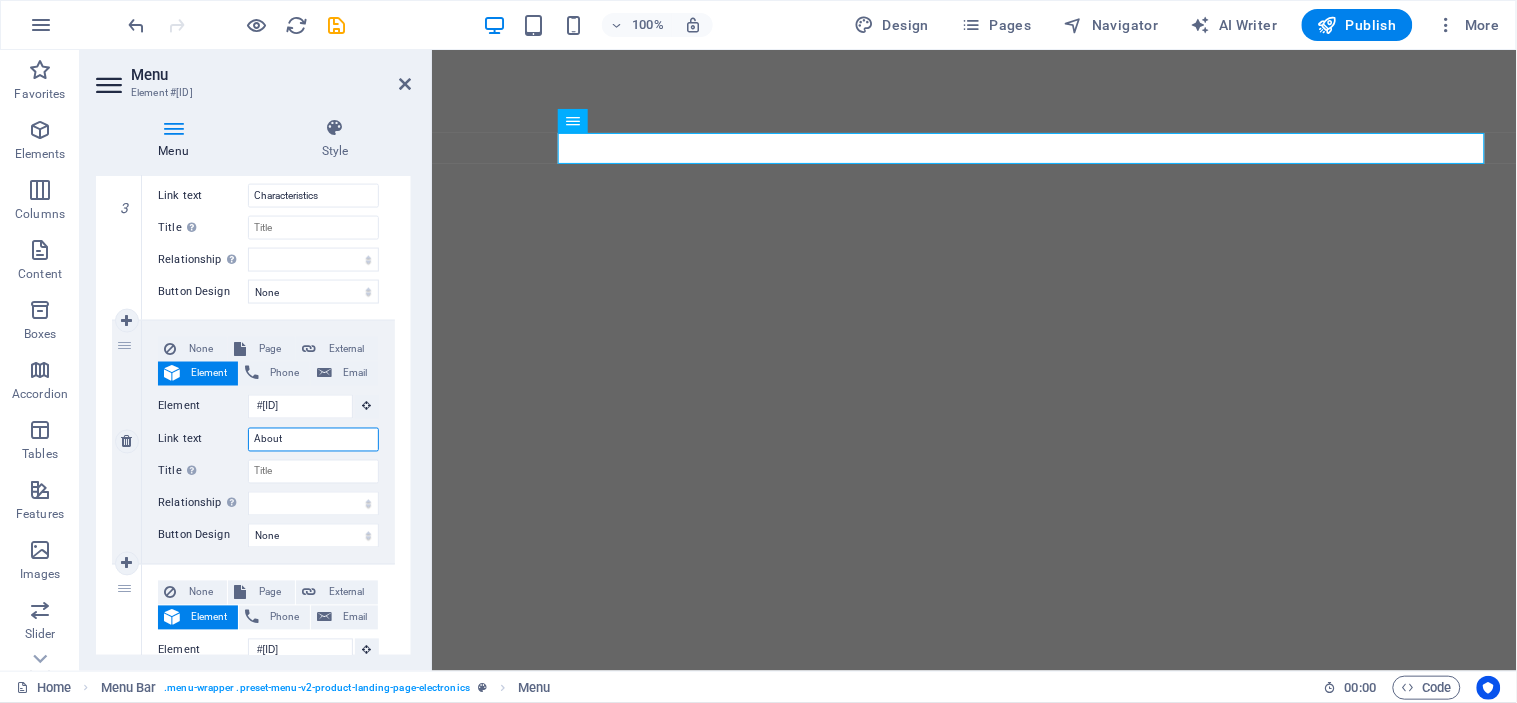 select 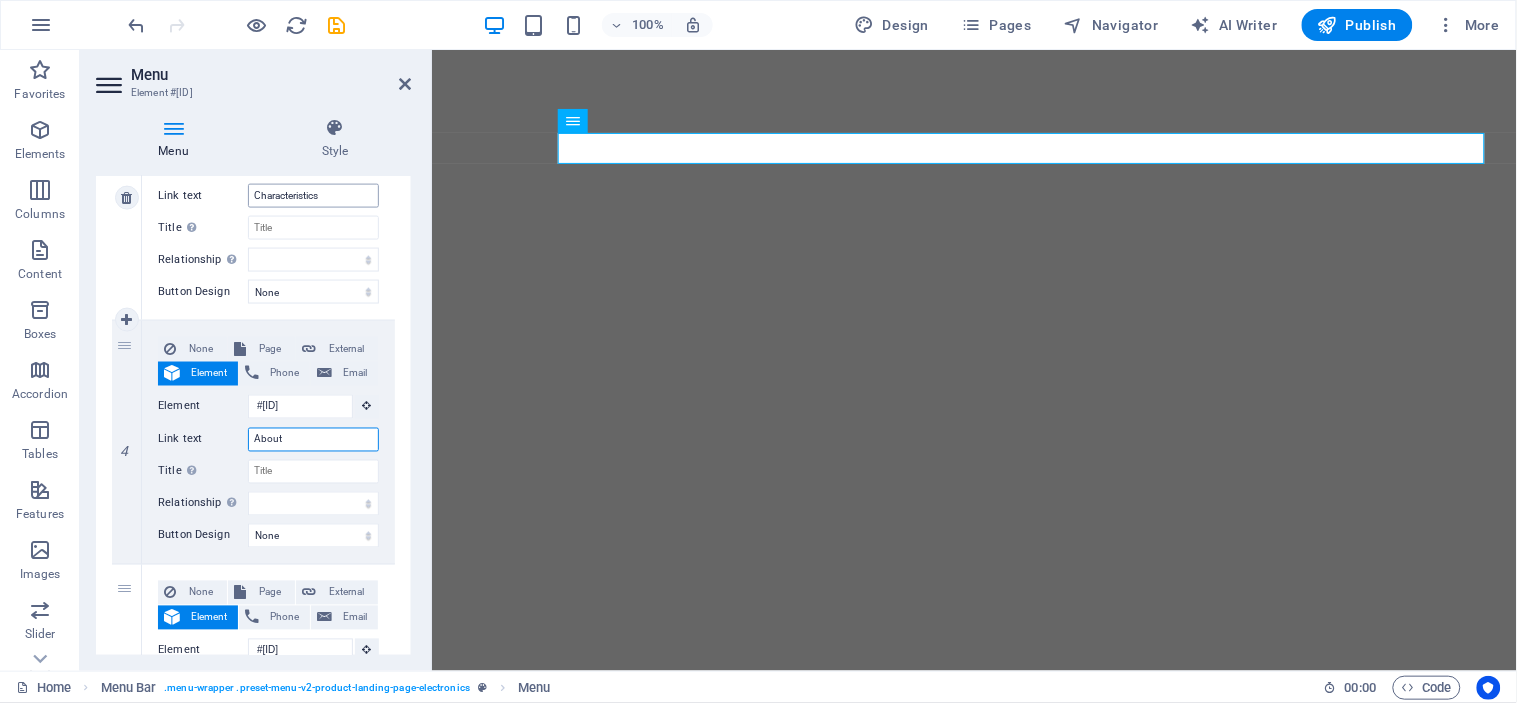 type on "About" 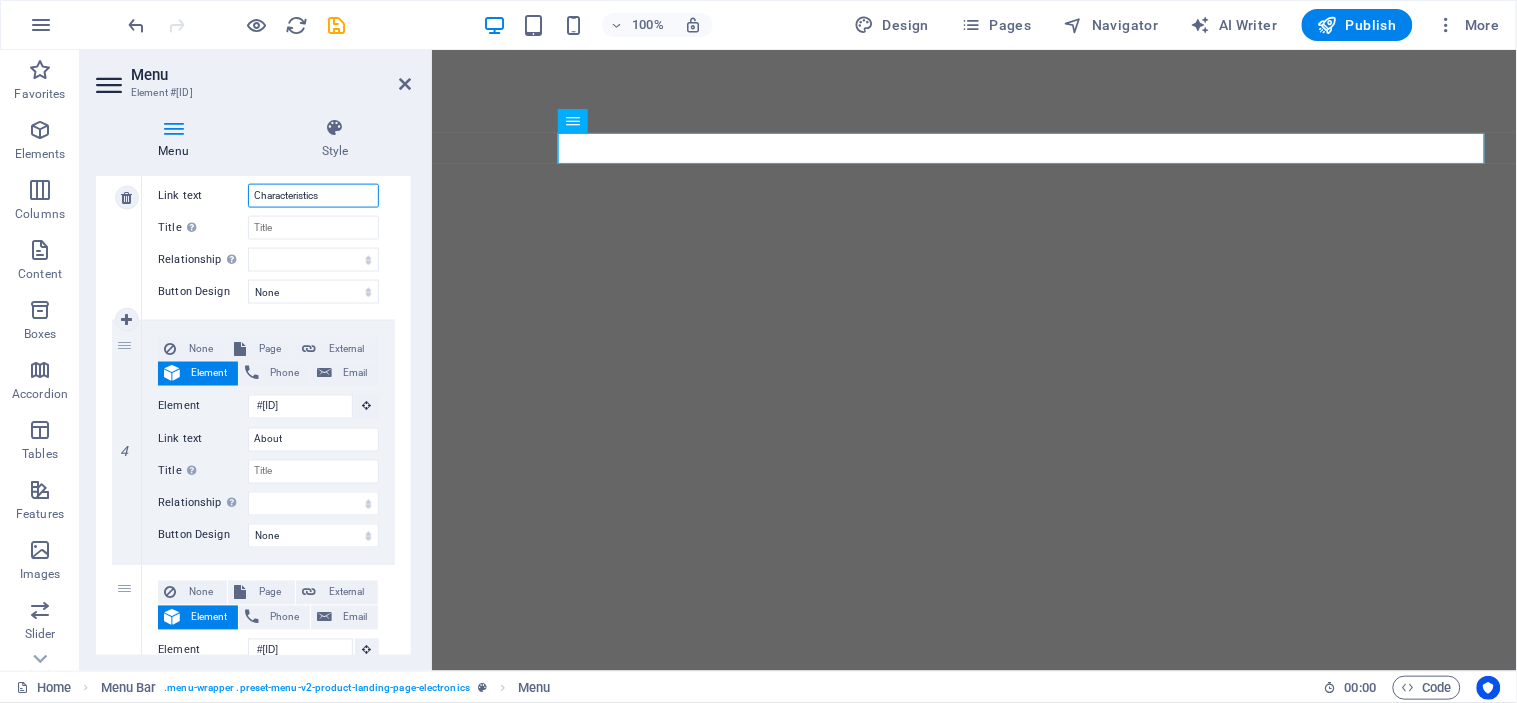 click on "Characteristics" at bounding box center (313, 196) 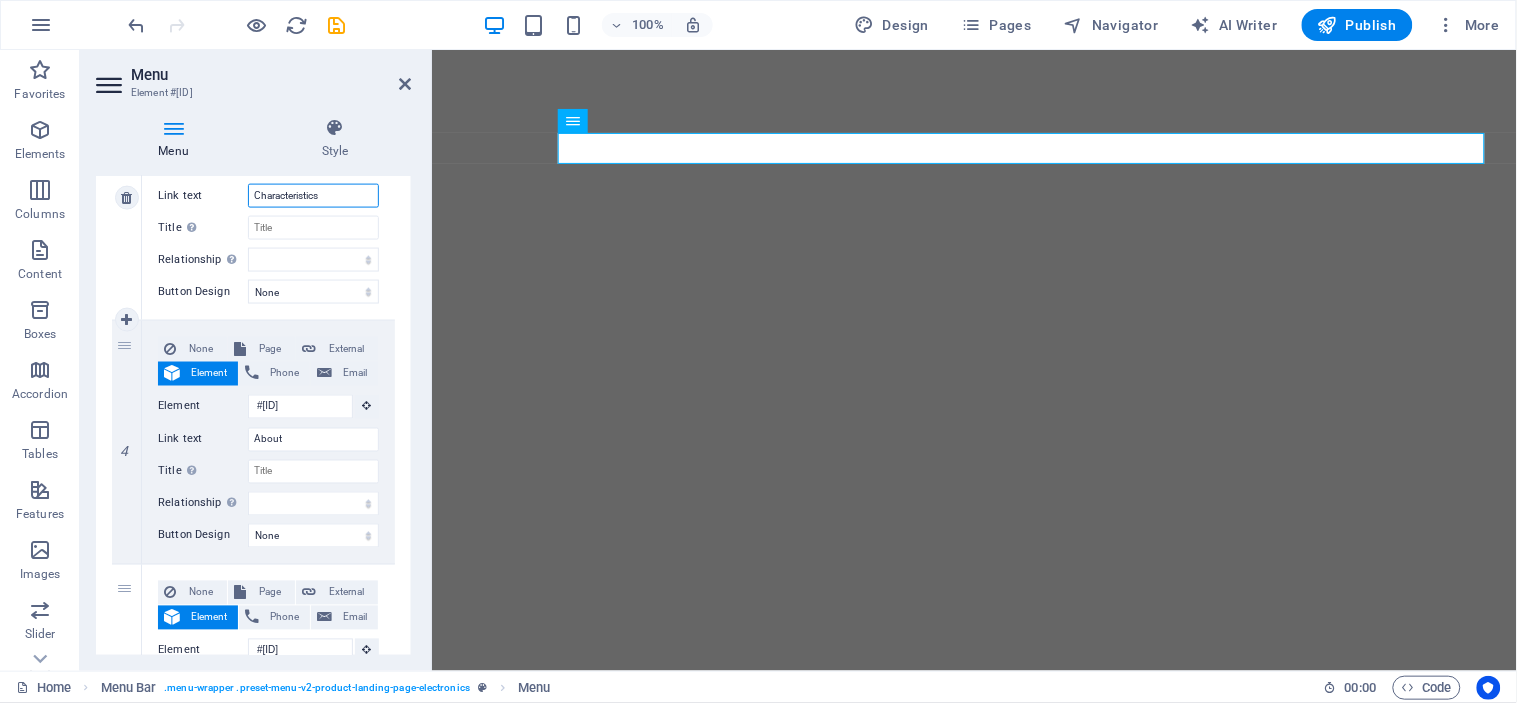 type on "S" 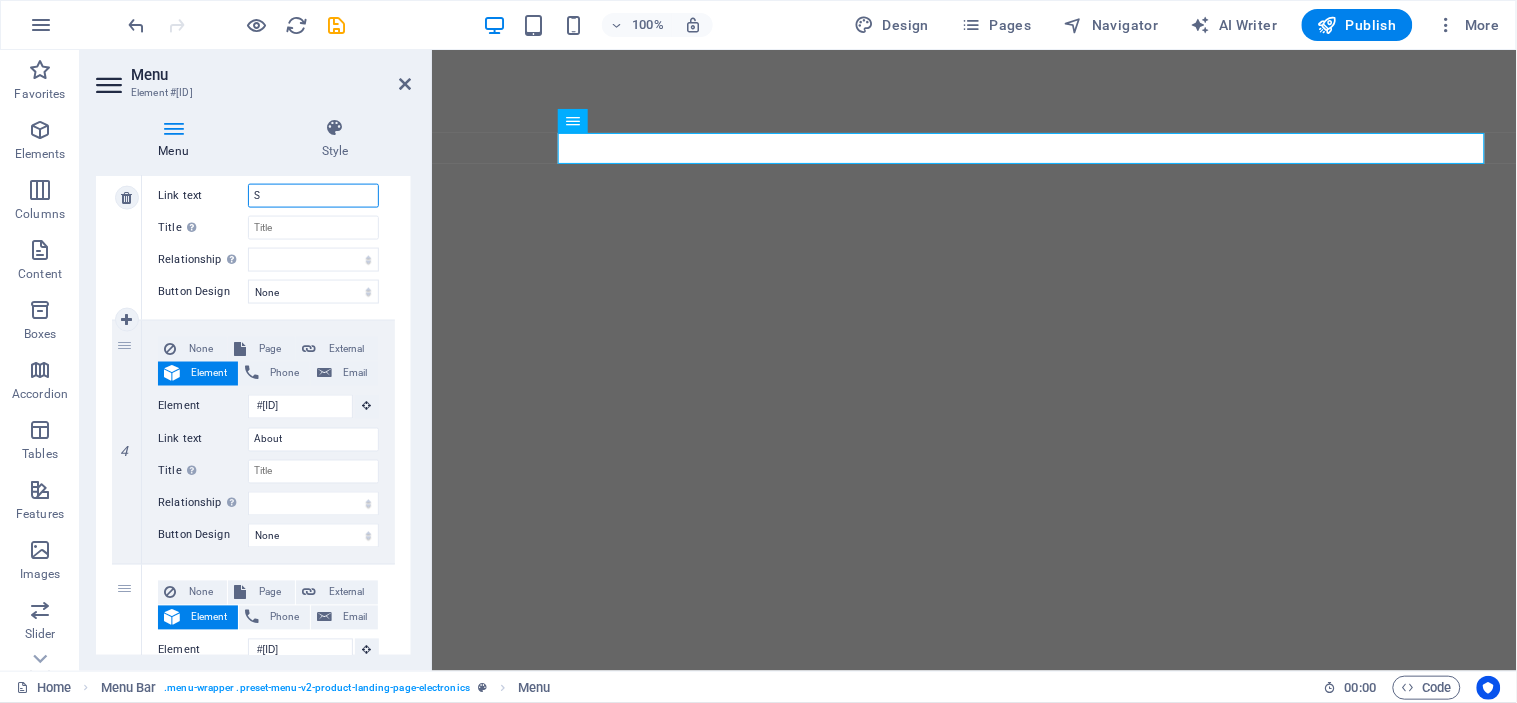 select 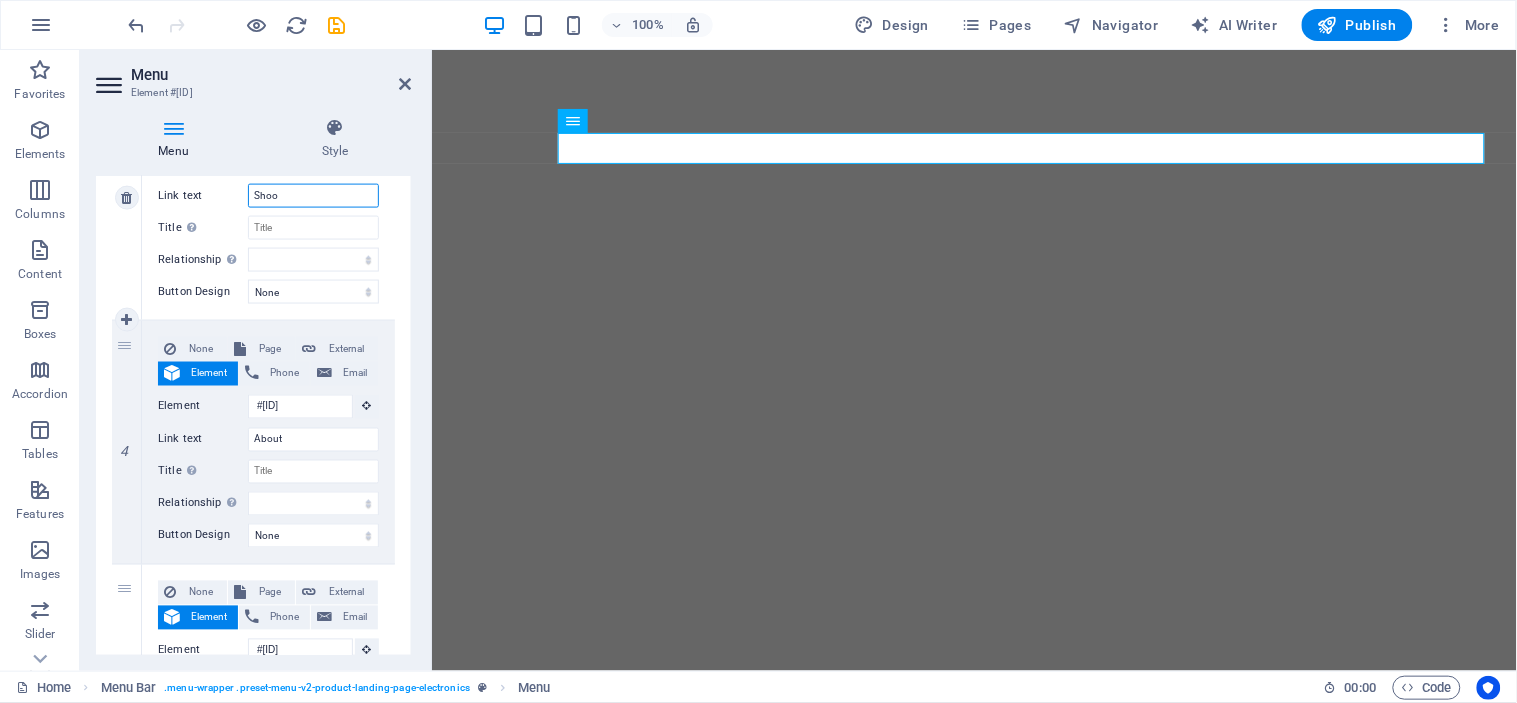 type on "Shoop" 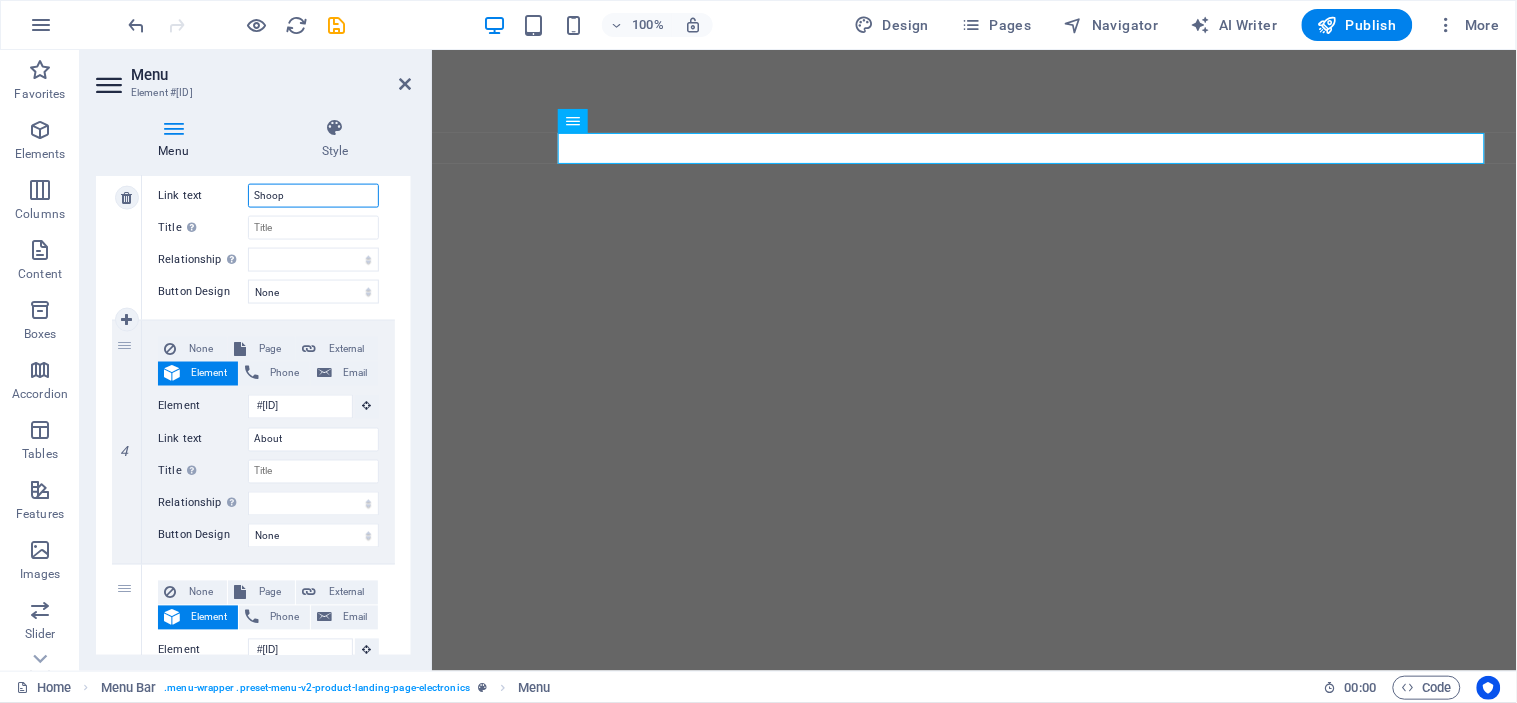 select 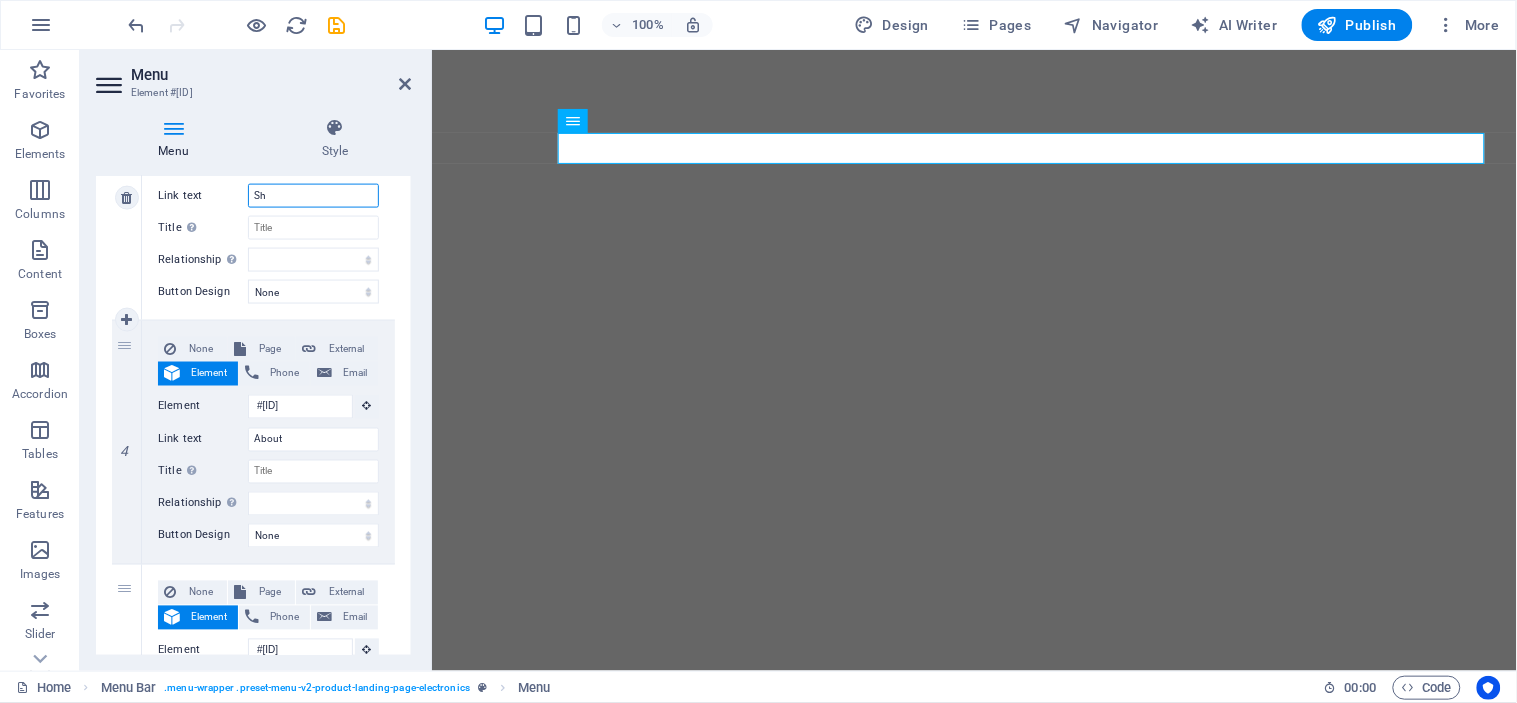 type on "S" 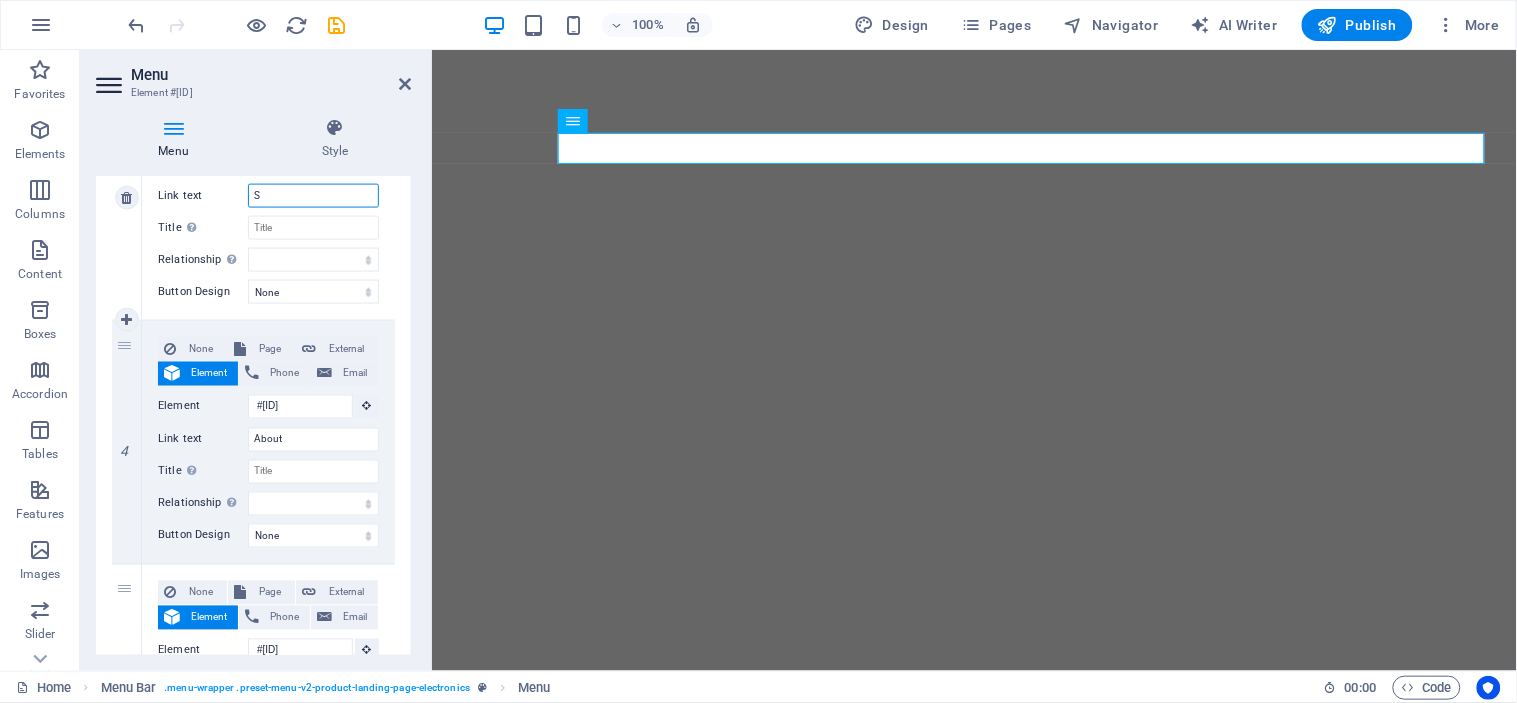 type 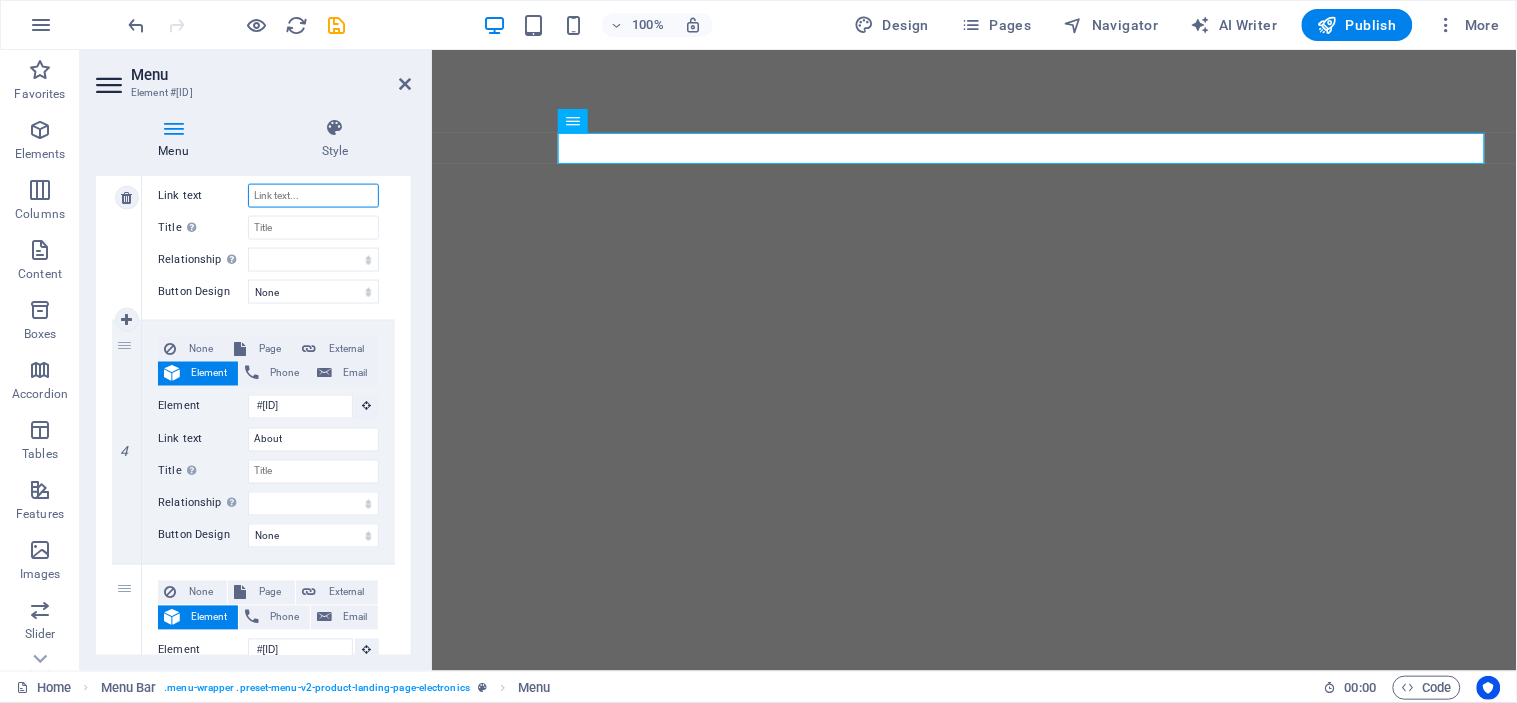 select 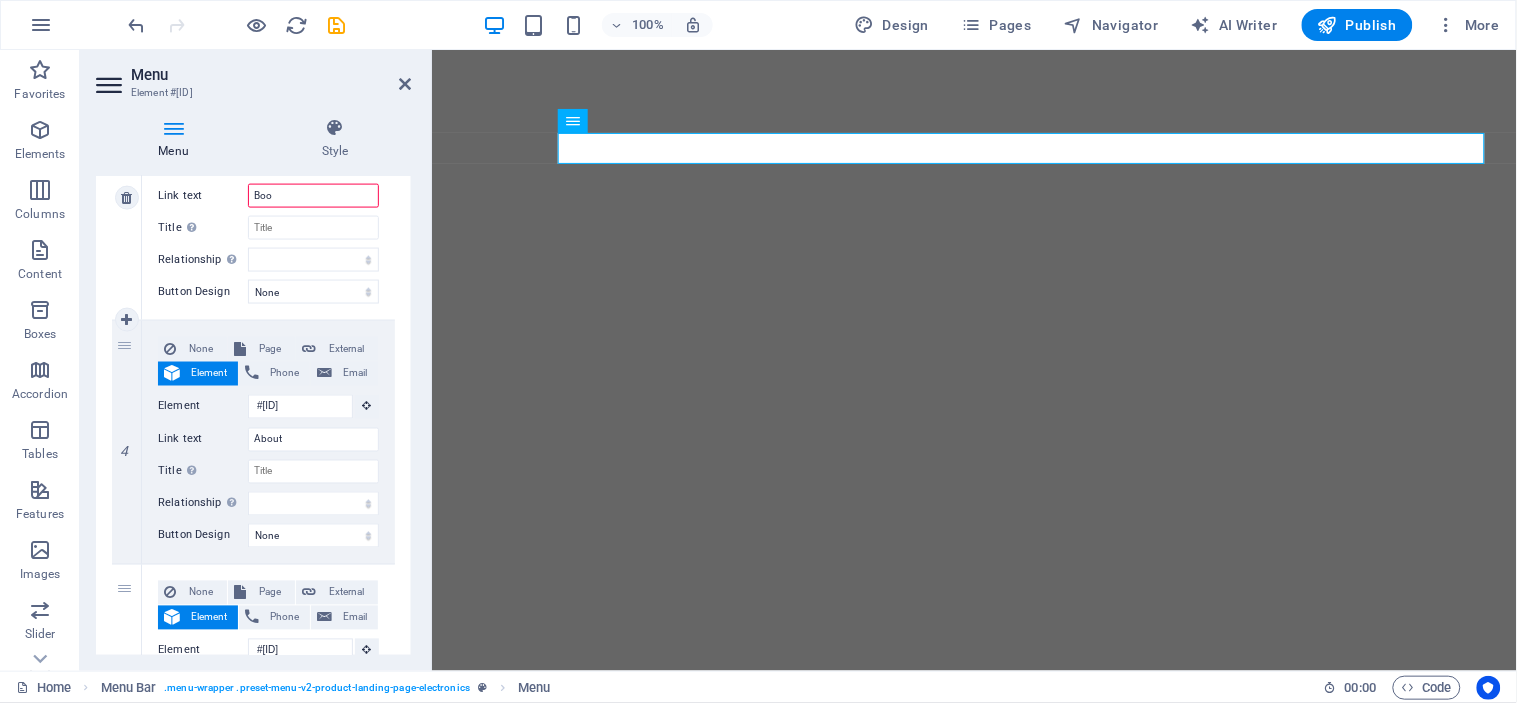 type on "Book" 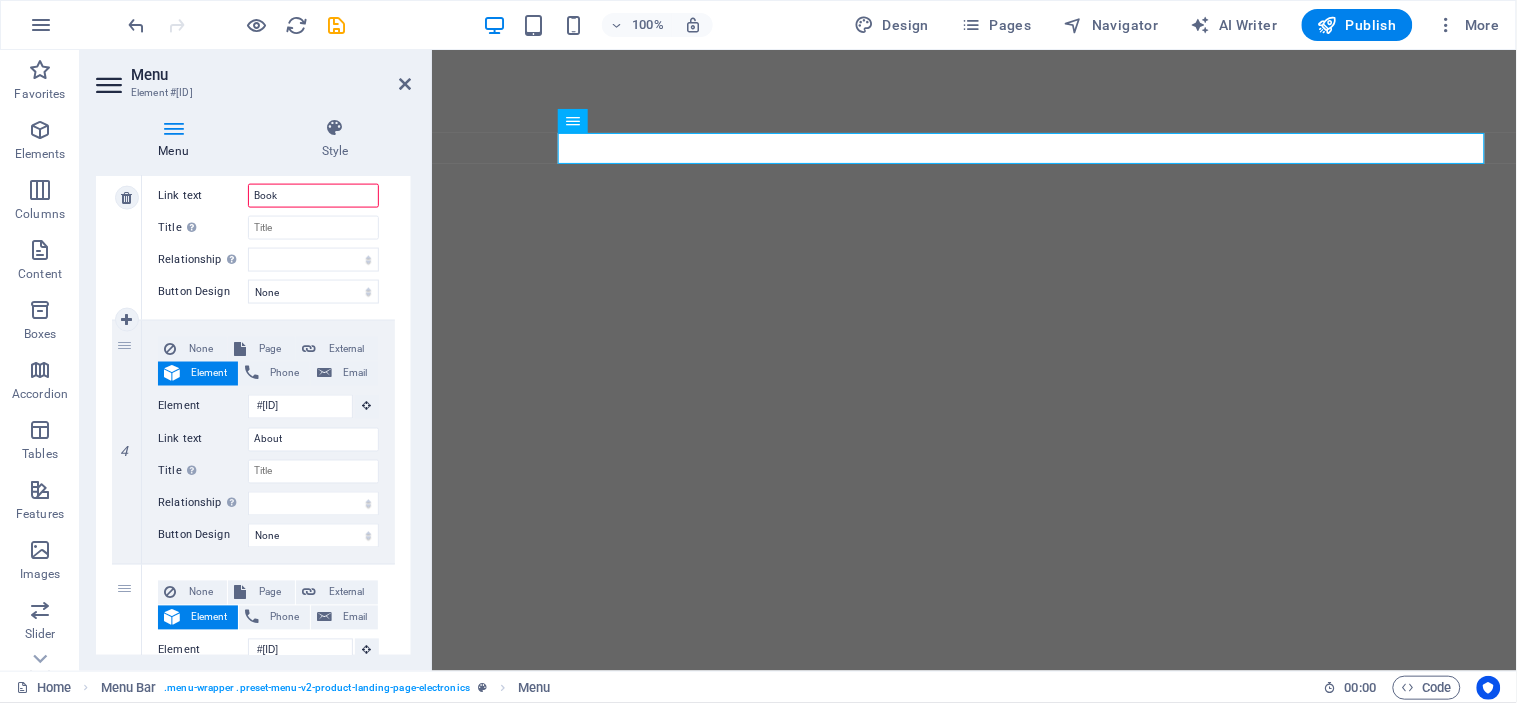 select 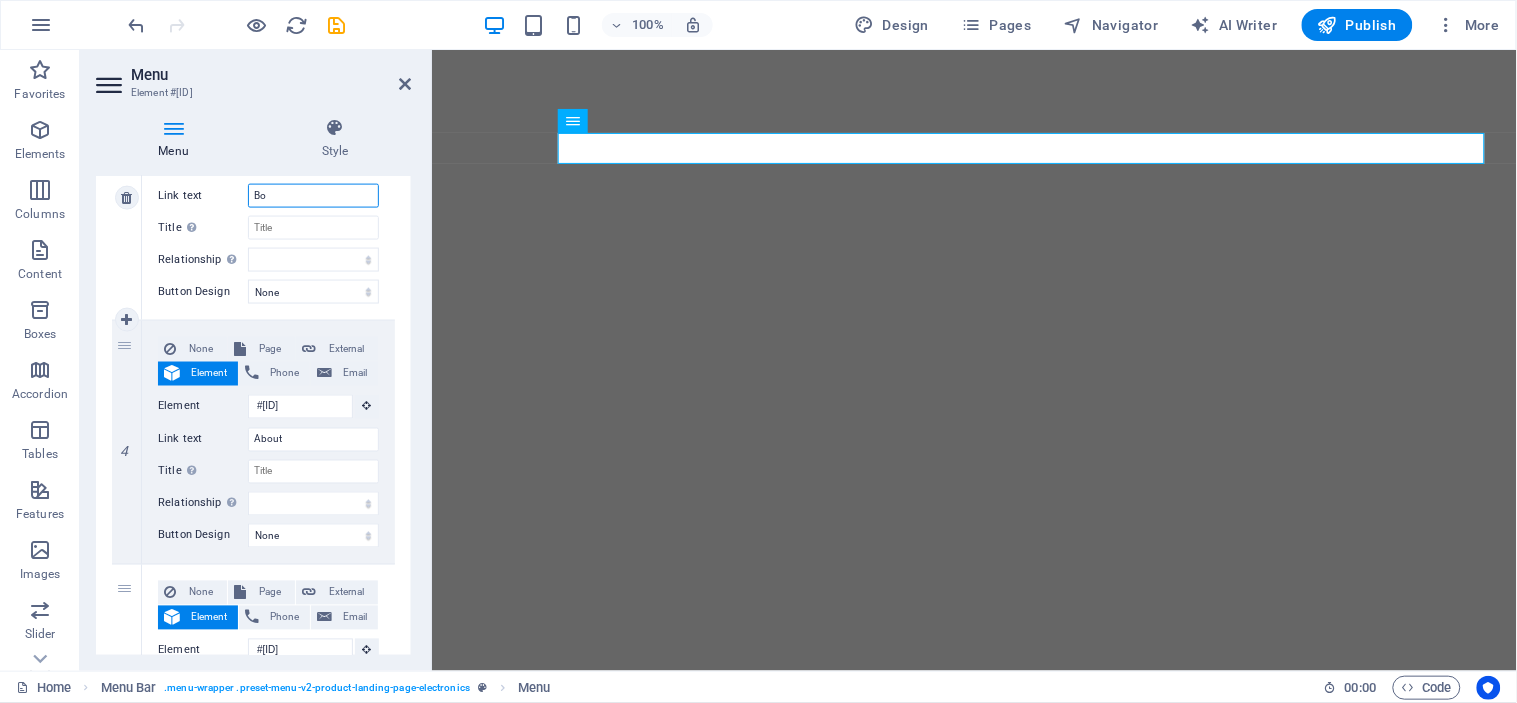 type on "B" 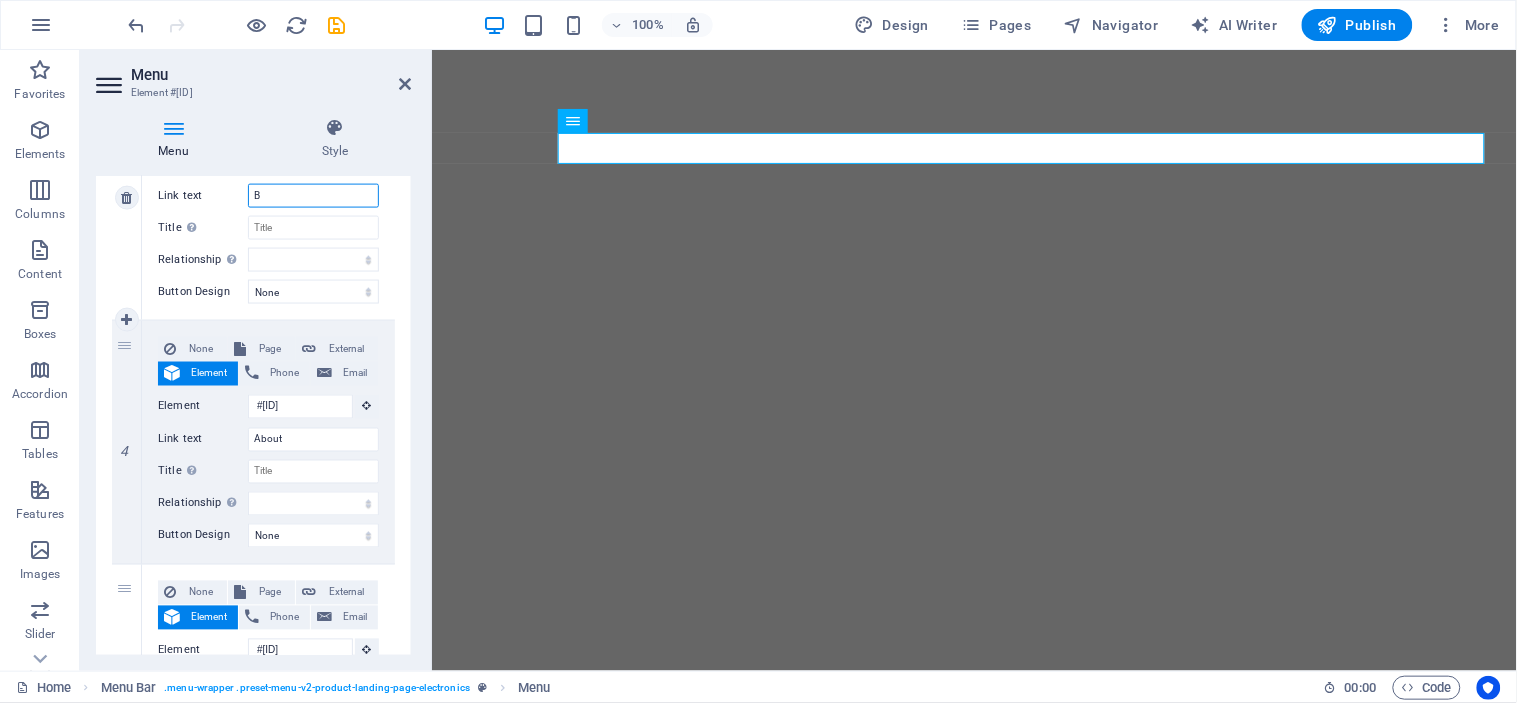 type 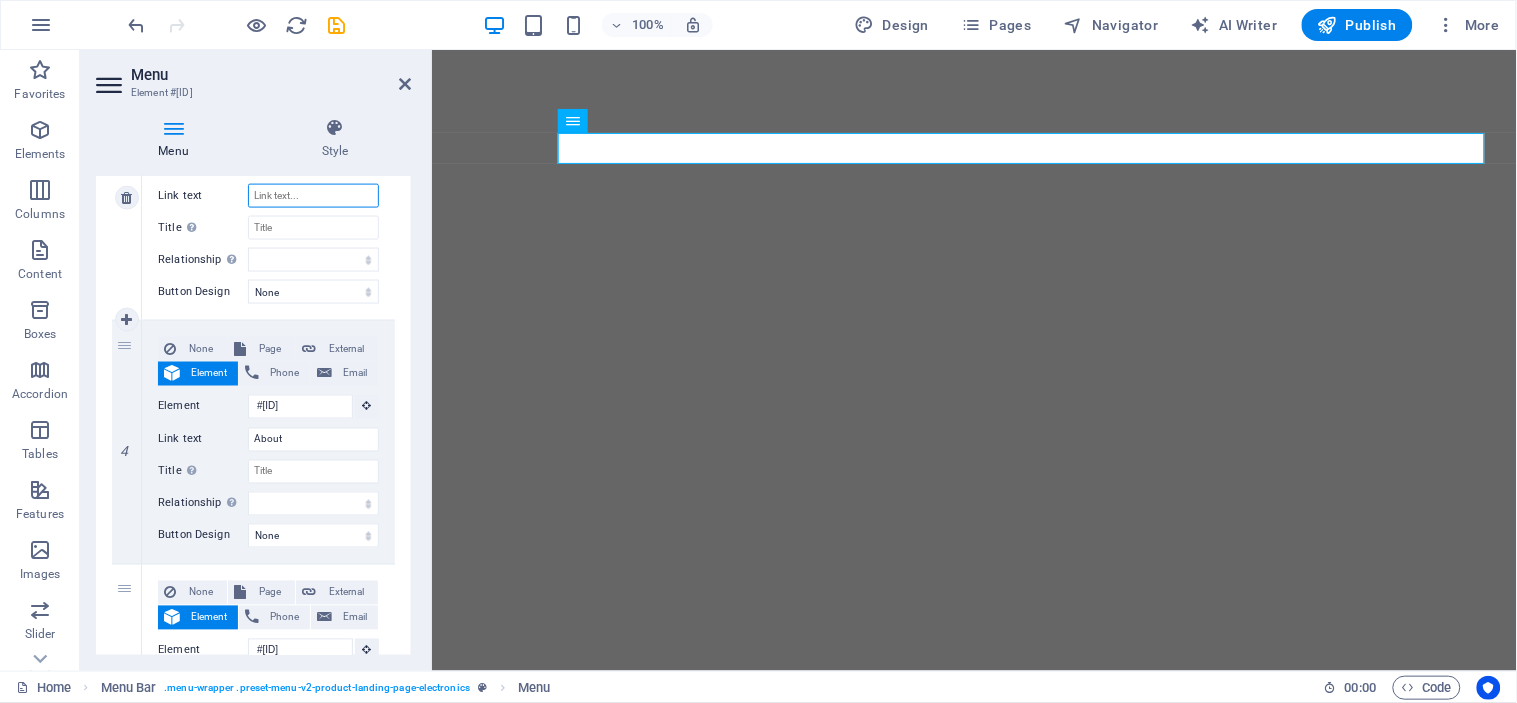 select 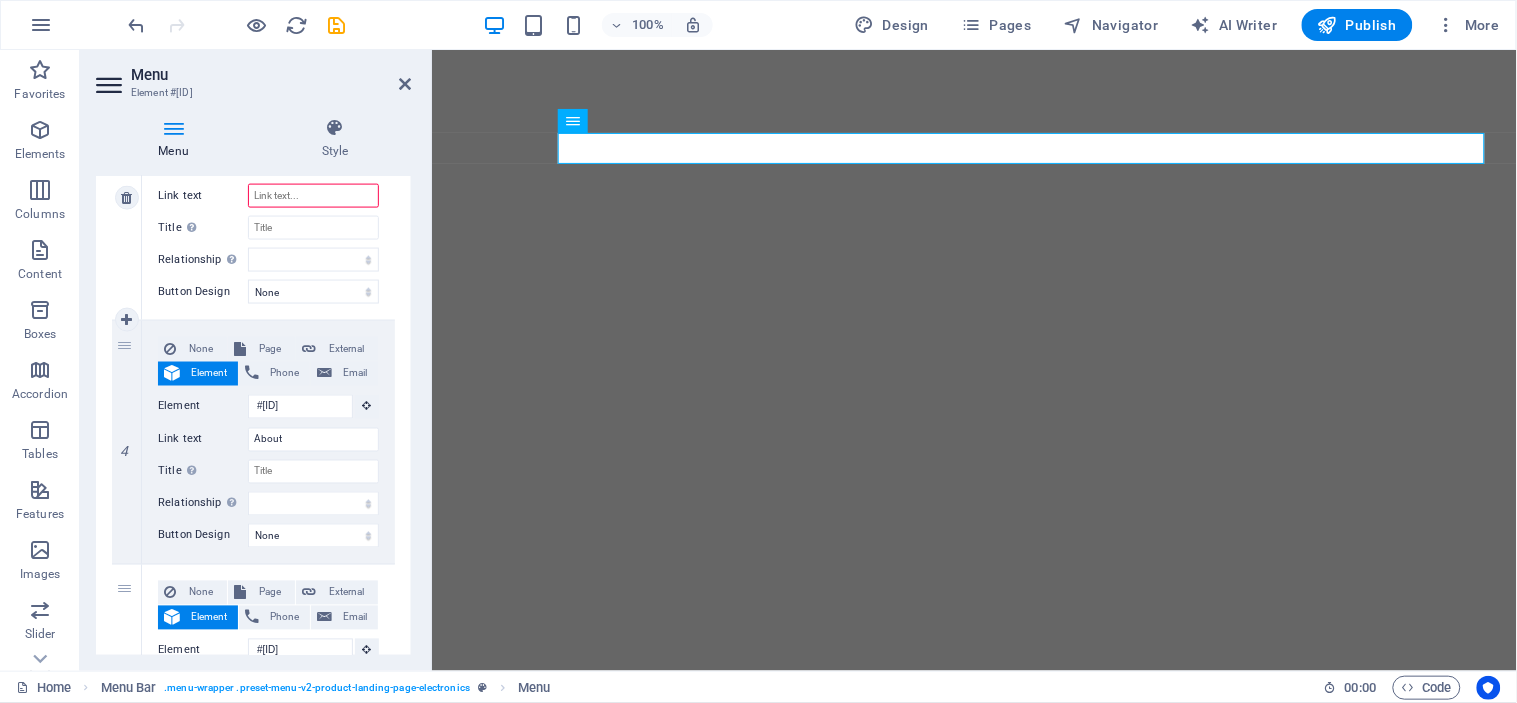 type on "-" 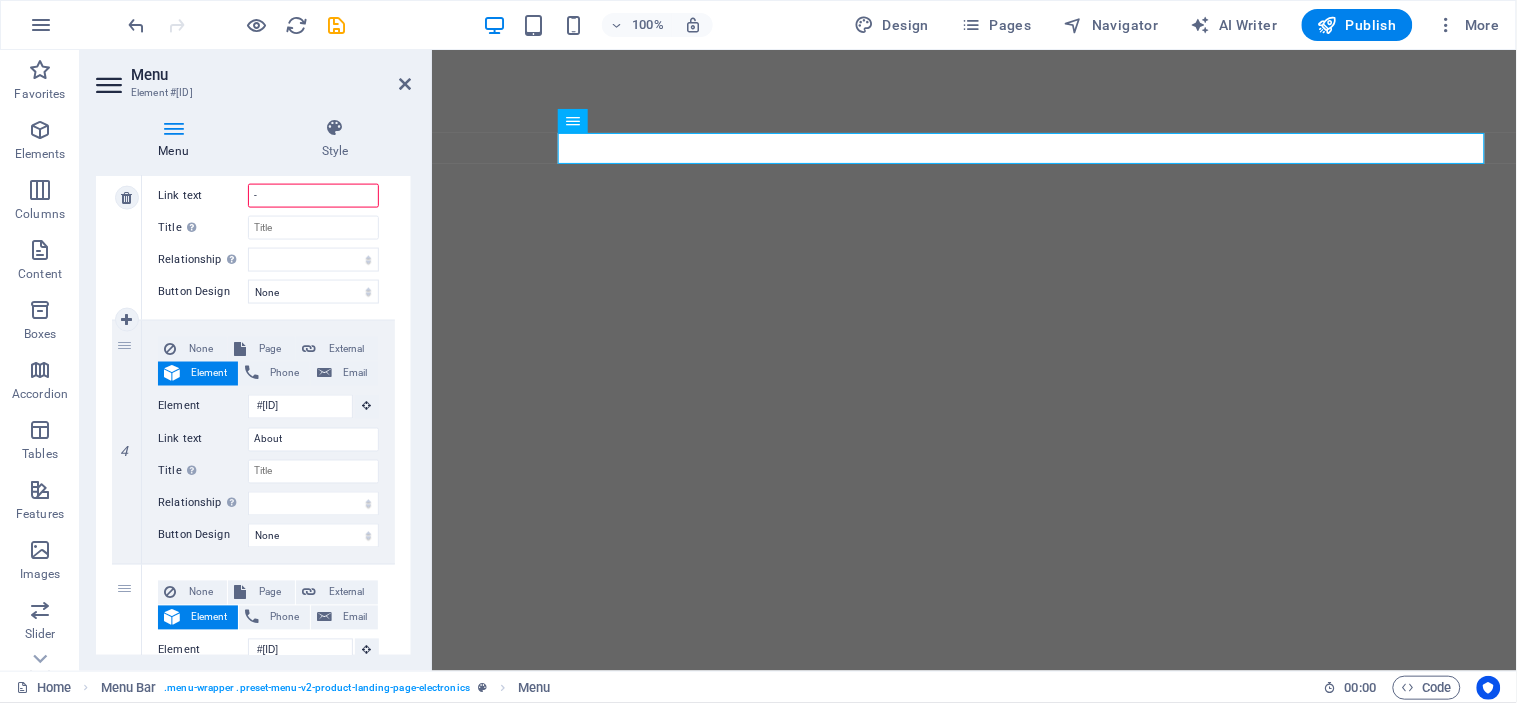 select 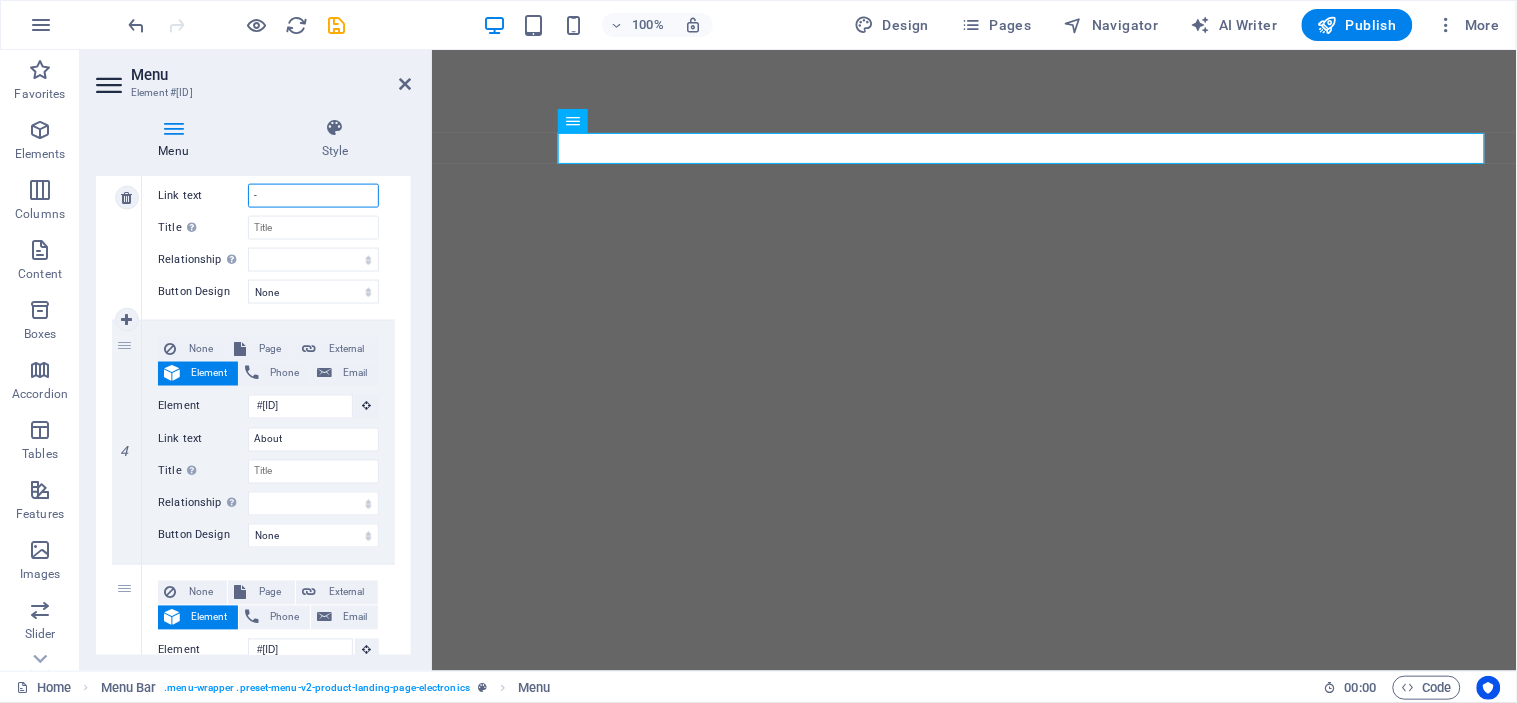 type on "--" 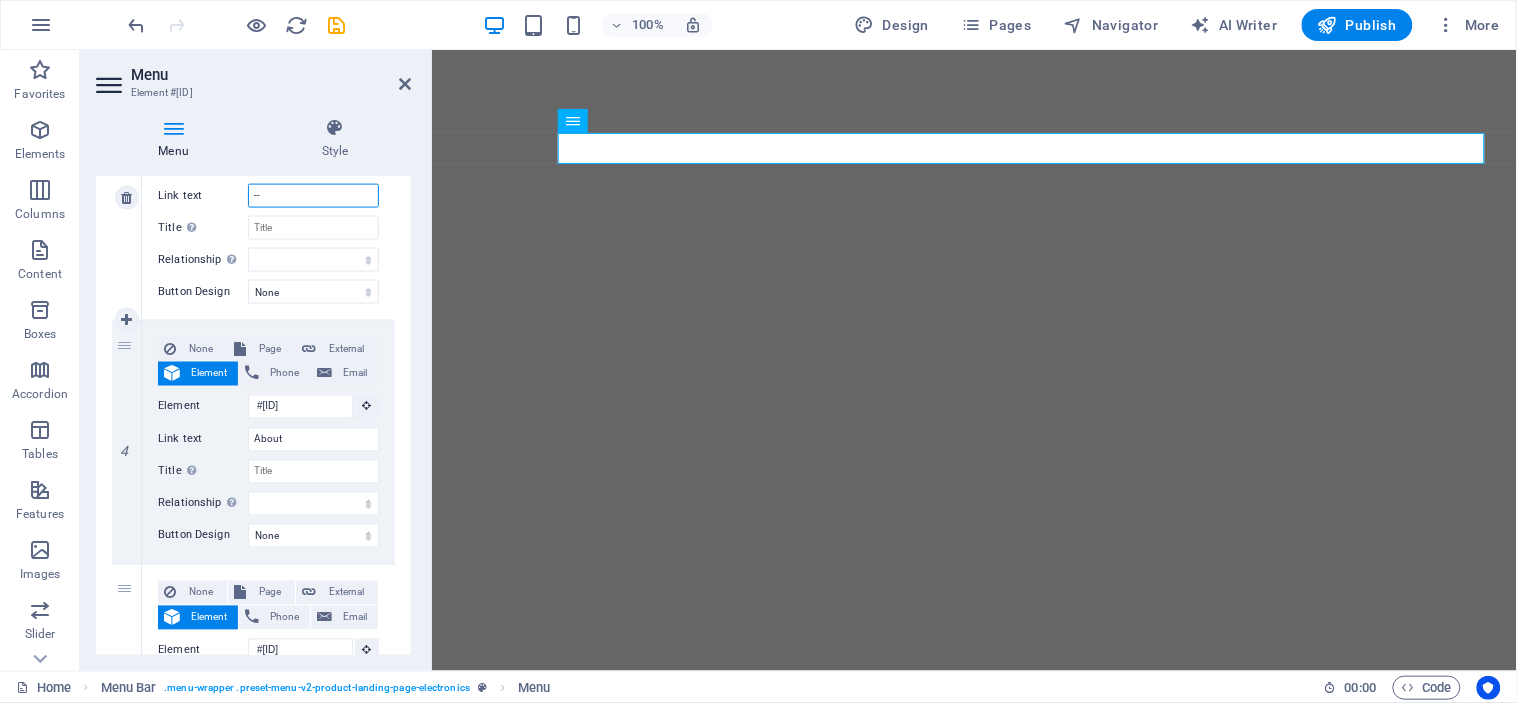 select 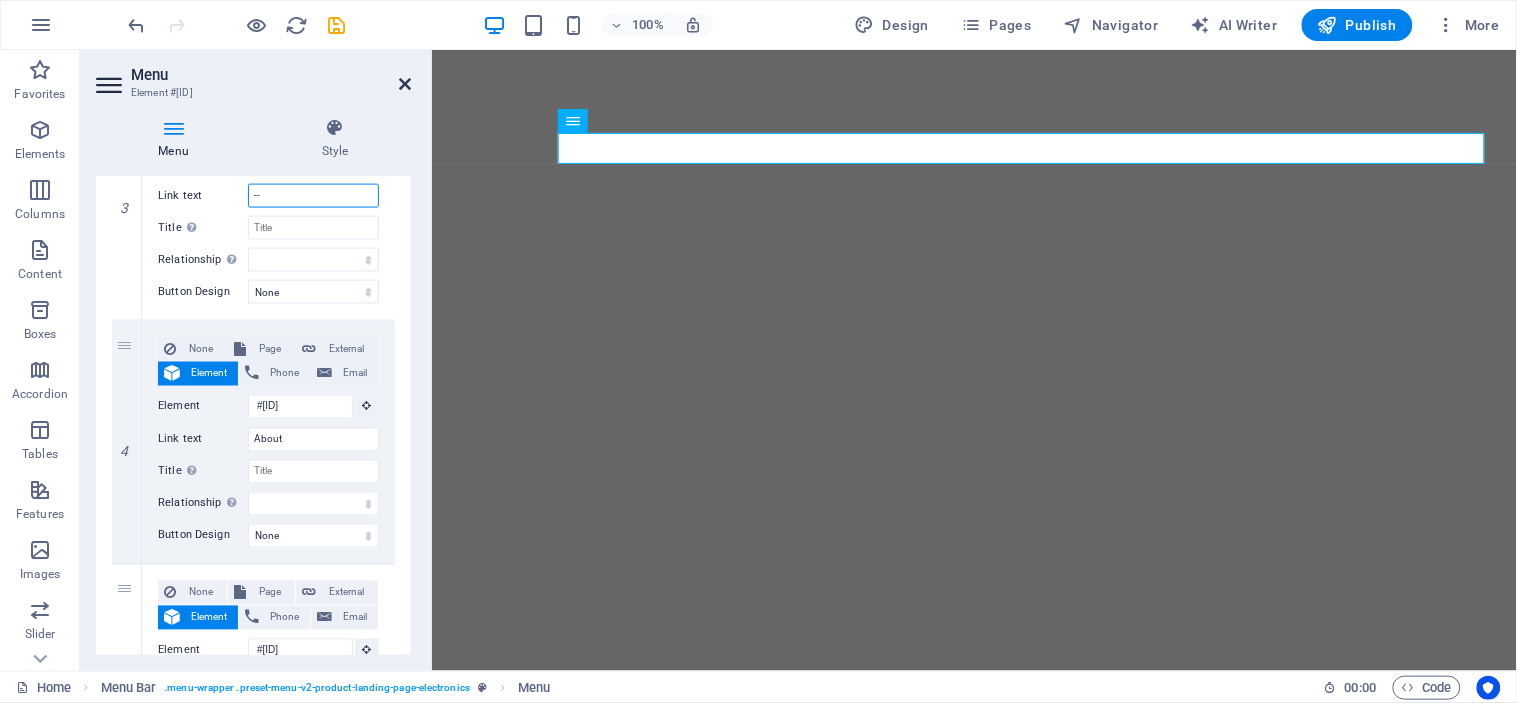 type on "--" 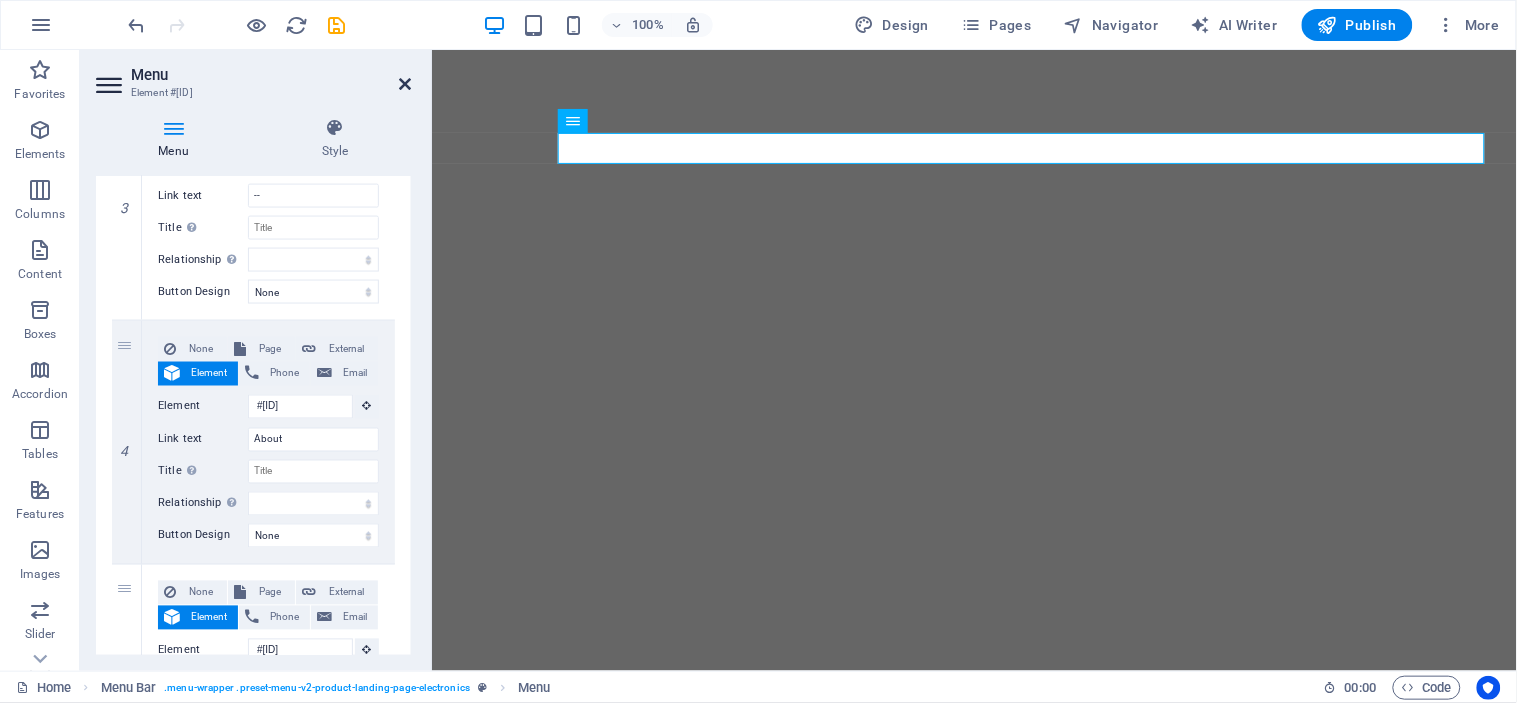 click at bounding box center [405, 84] 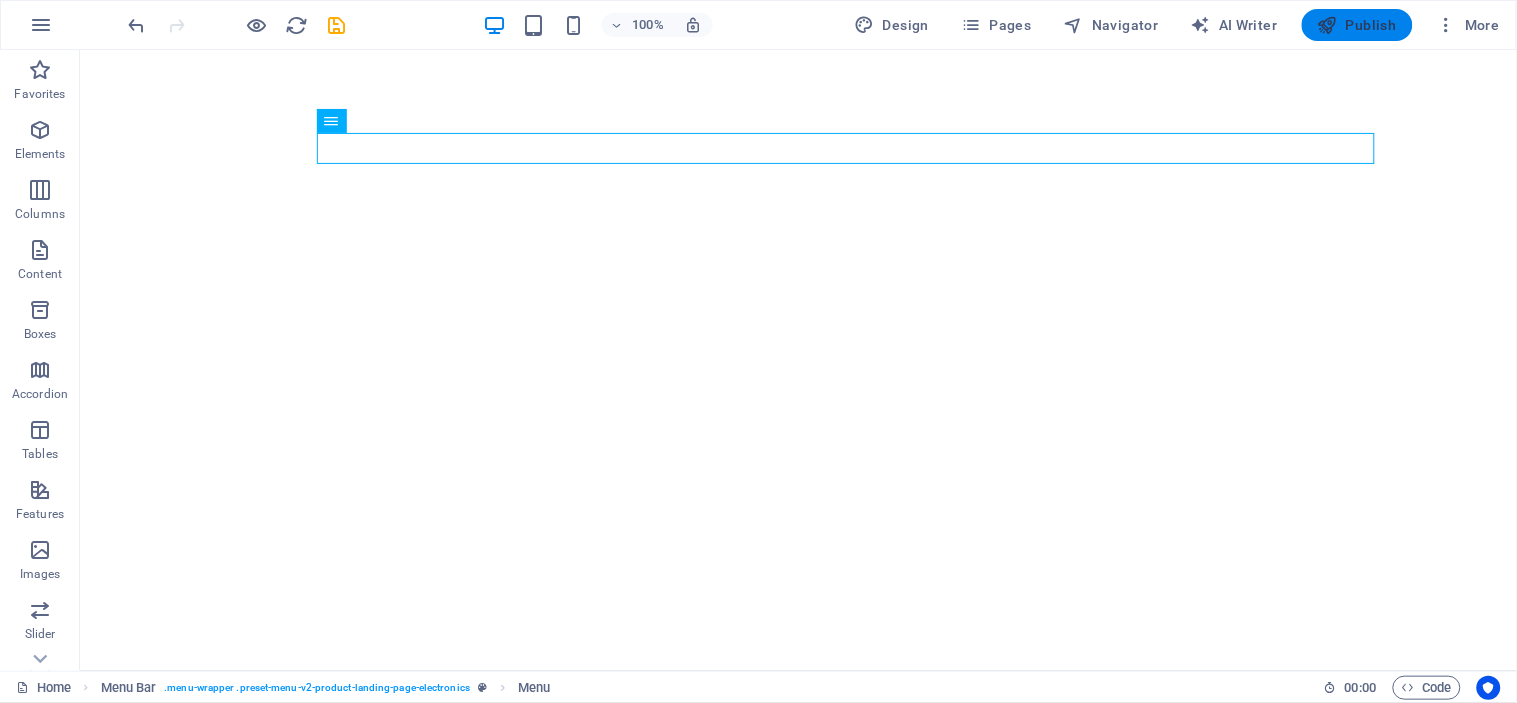 click on "Publish" at bounding box center (1357, 25) 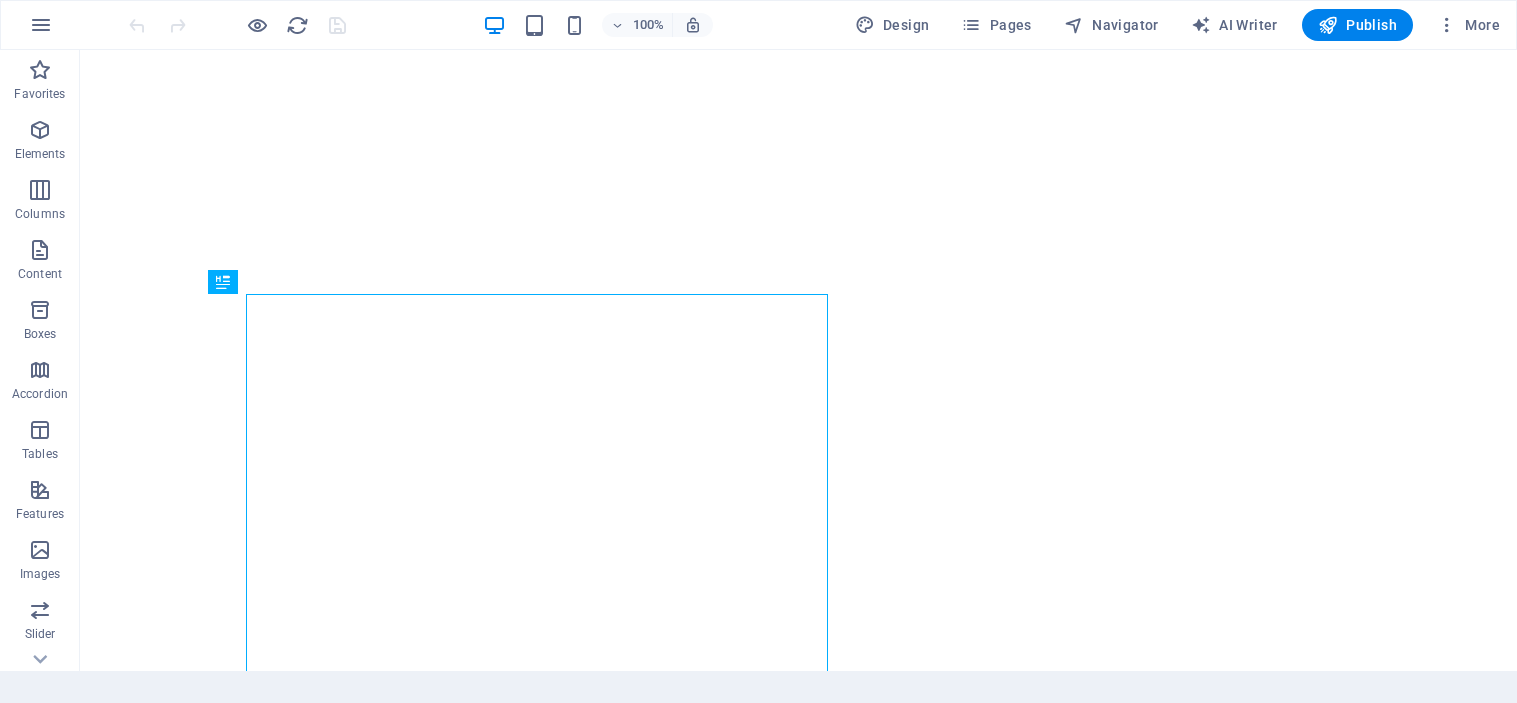 scroll, scrollTop: 0, scrollLeft: 0, axis: both 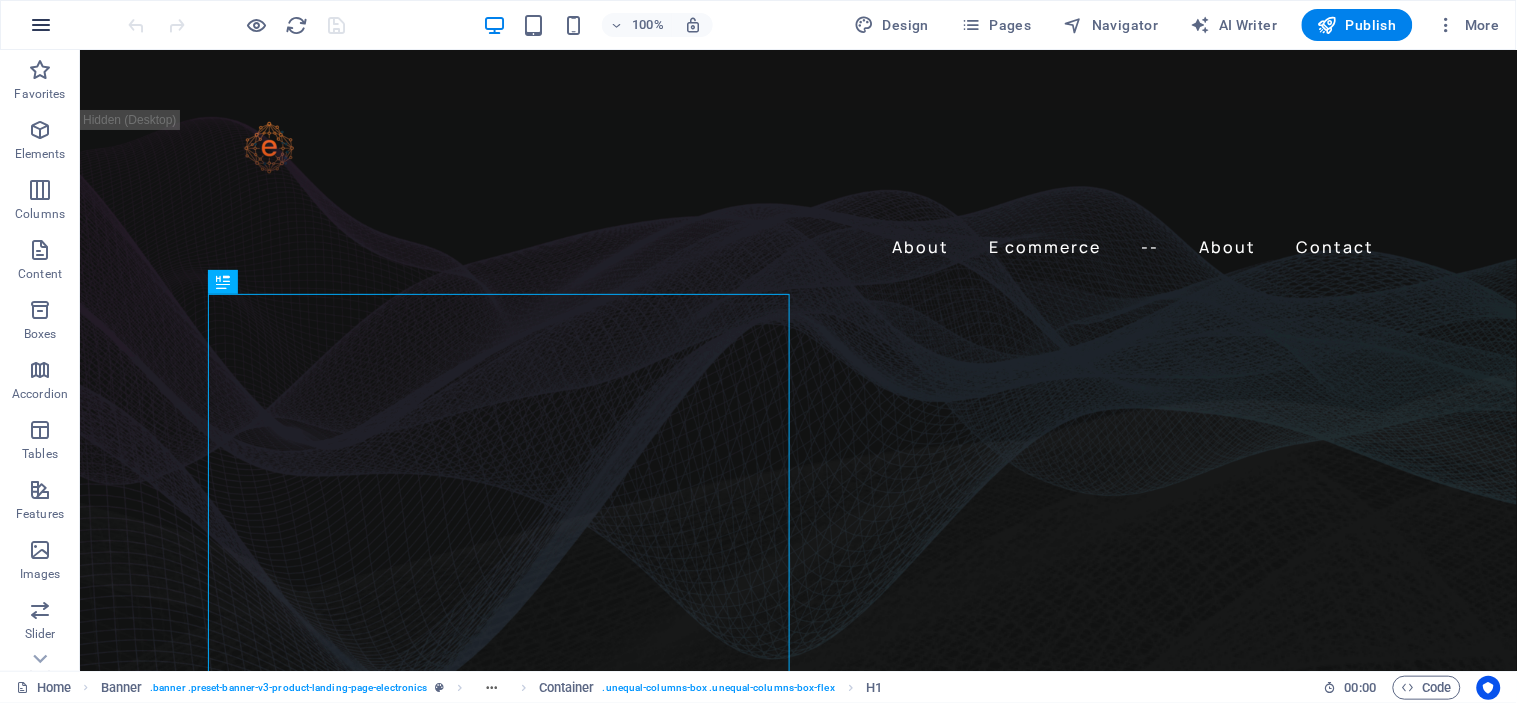 click at bounding box center (41, 25) 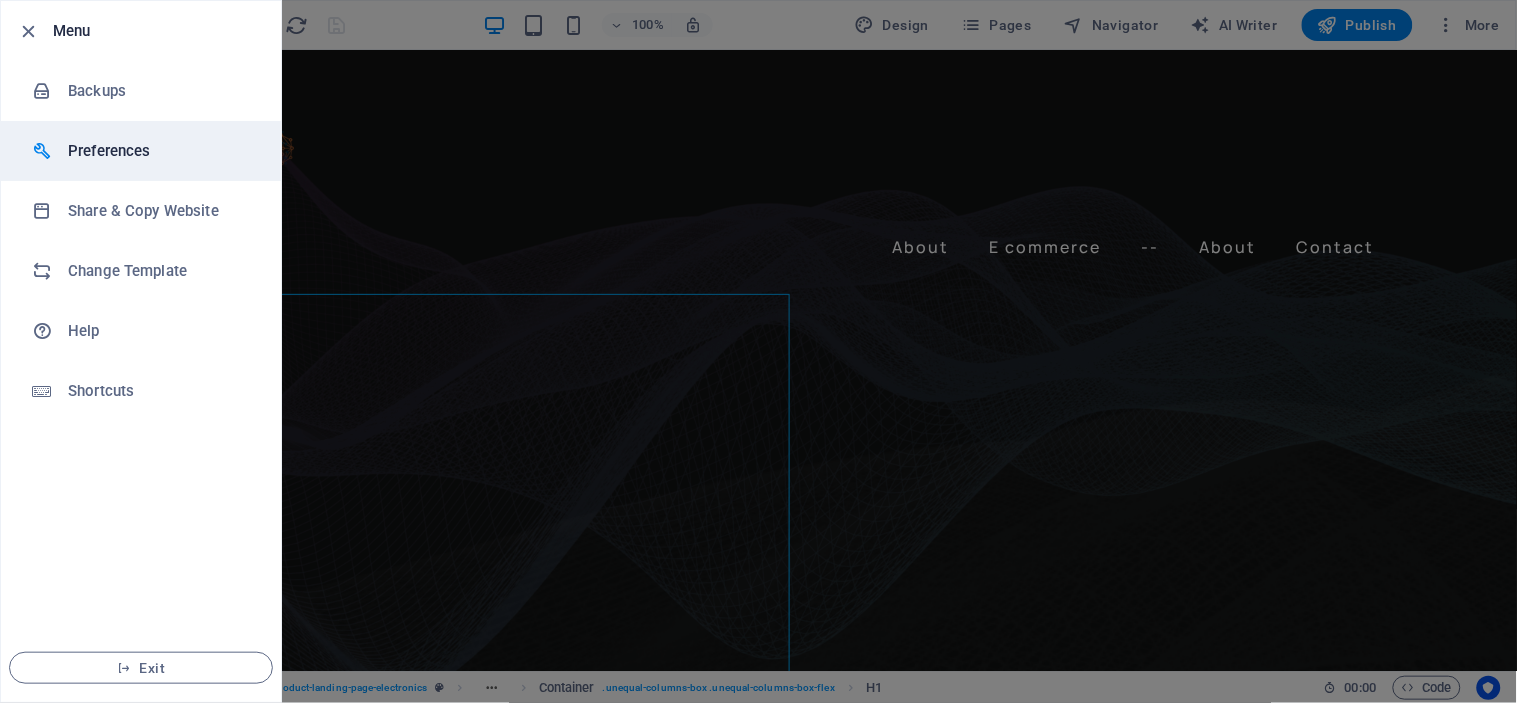 click on "Preferences" at bounding box center [141, 151] 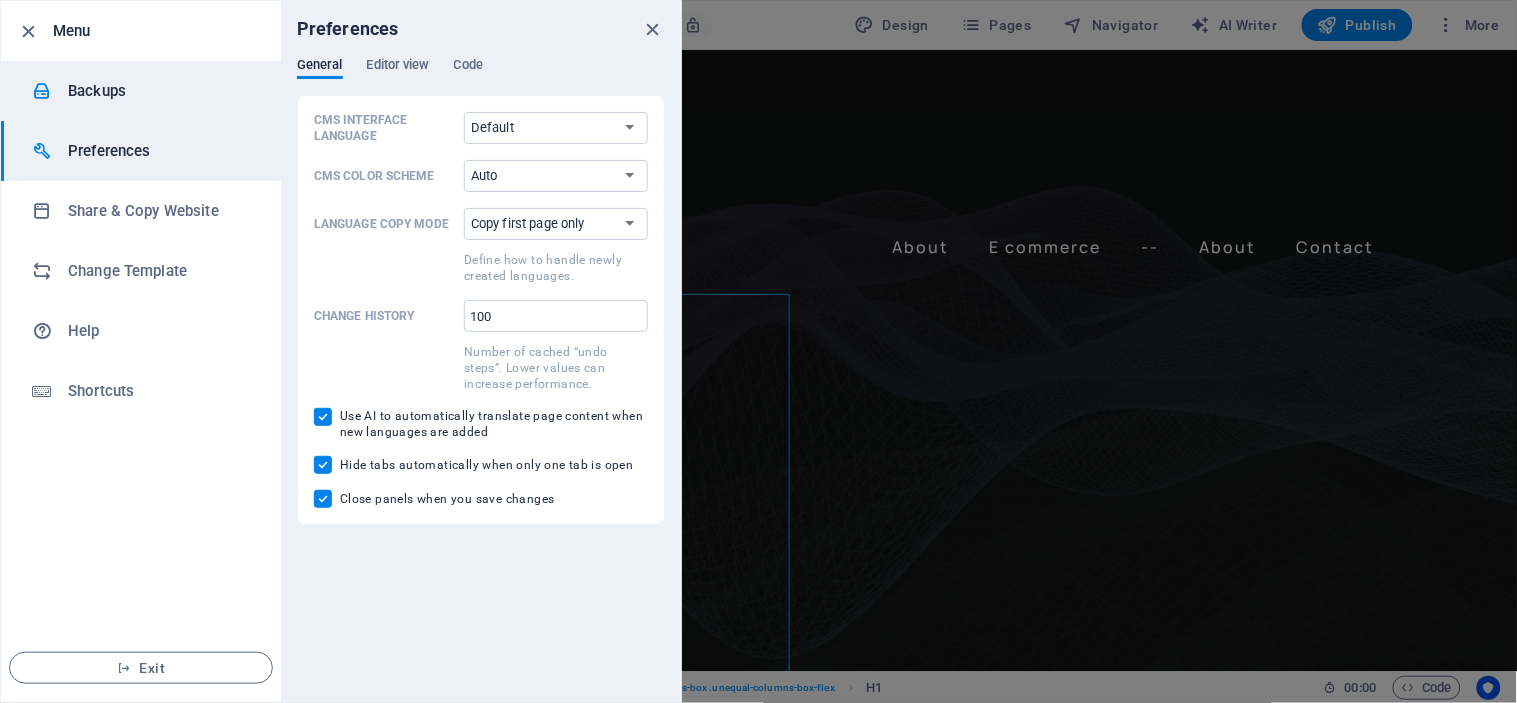 click on "Backups" at bounding box center (160, 91) 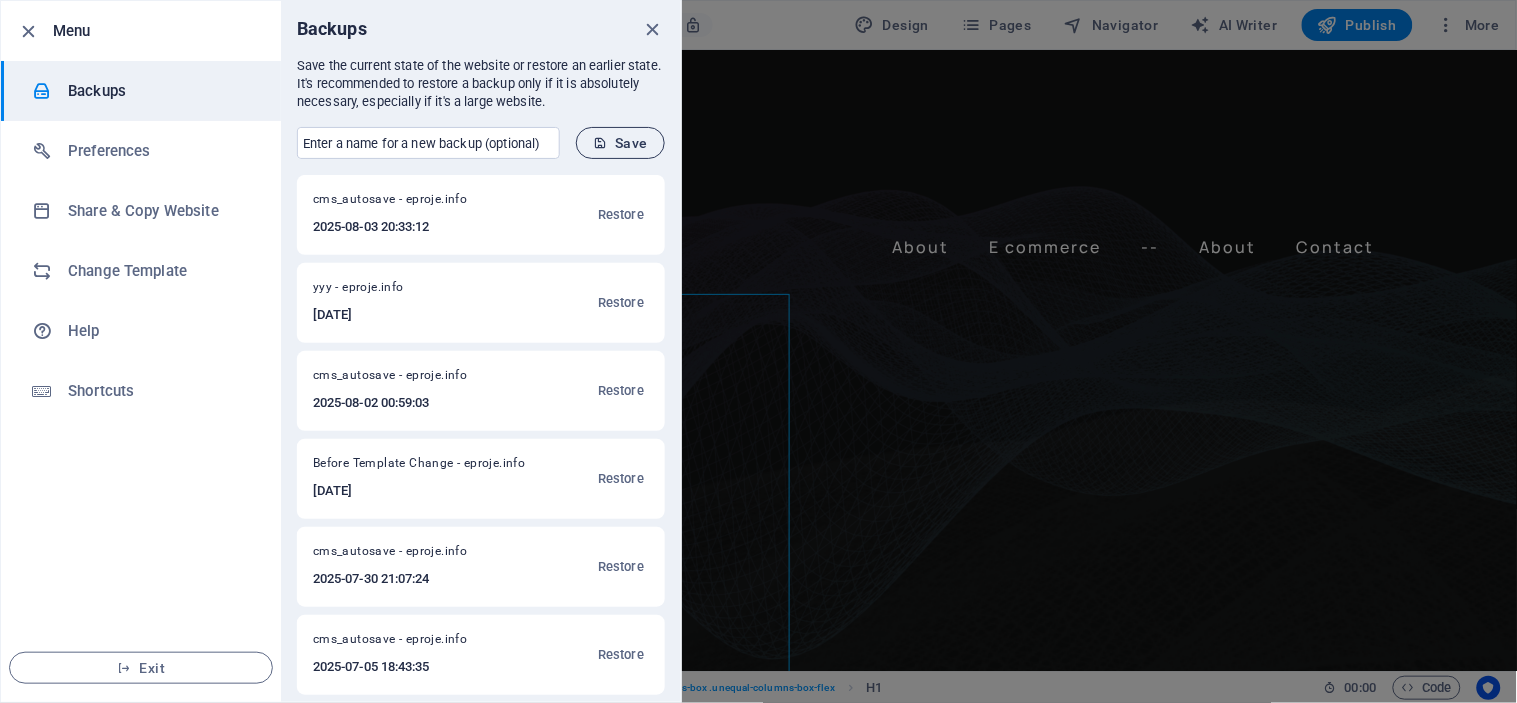 click on "Save" at bounding box center [620, 143] 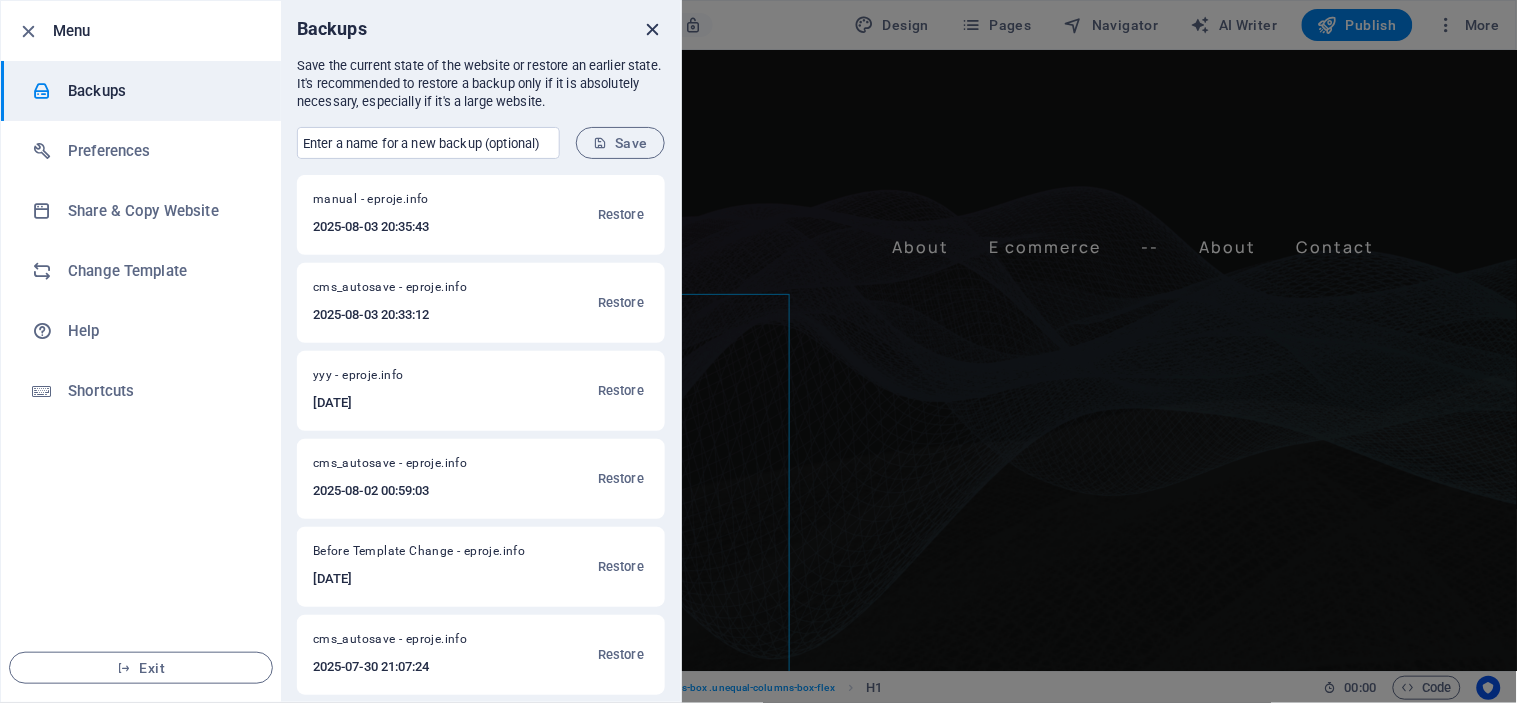 click at bounding box center (653, 29) 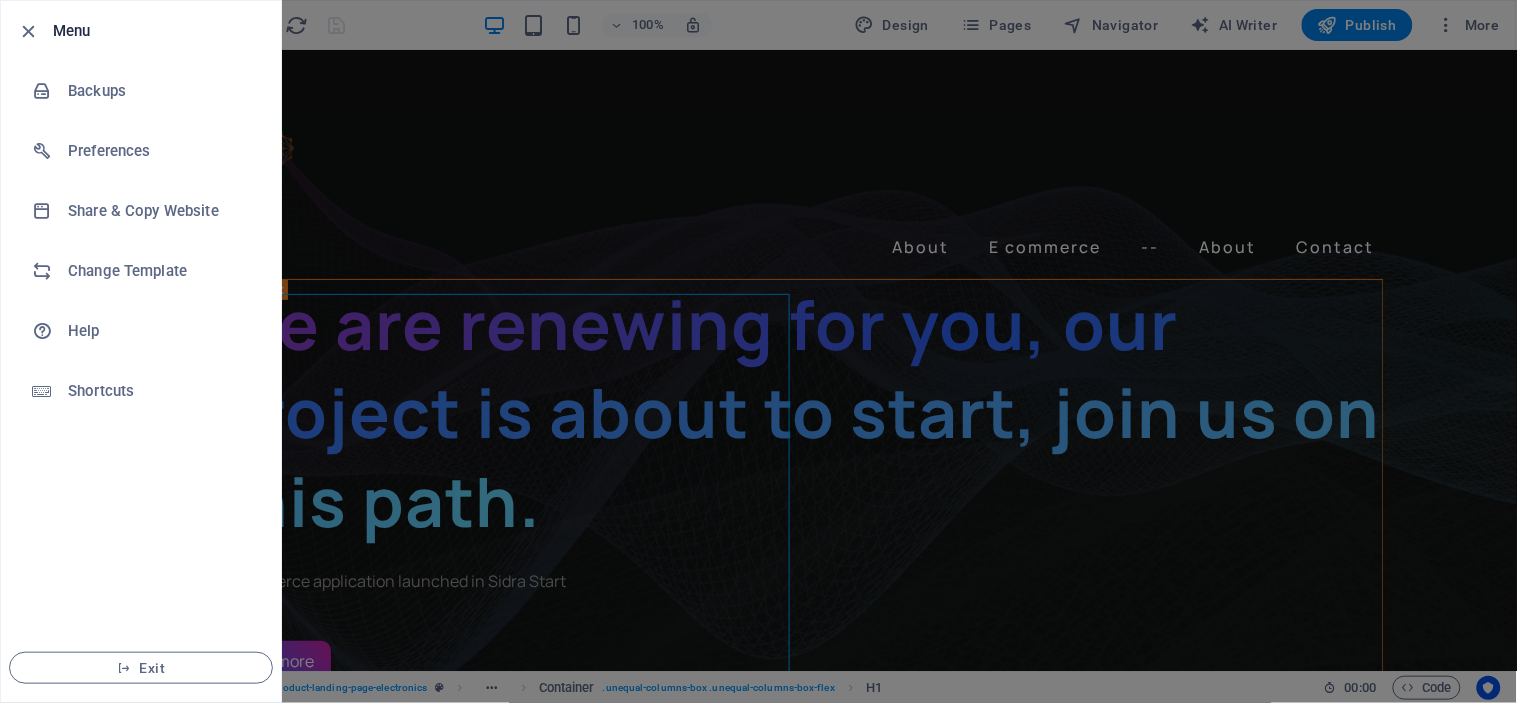 click at bounding box center [758, 351] 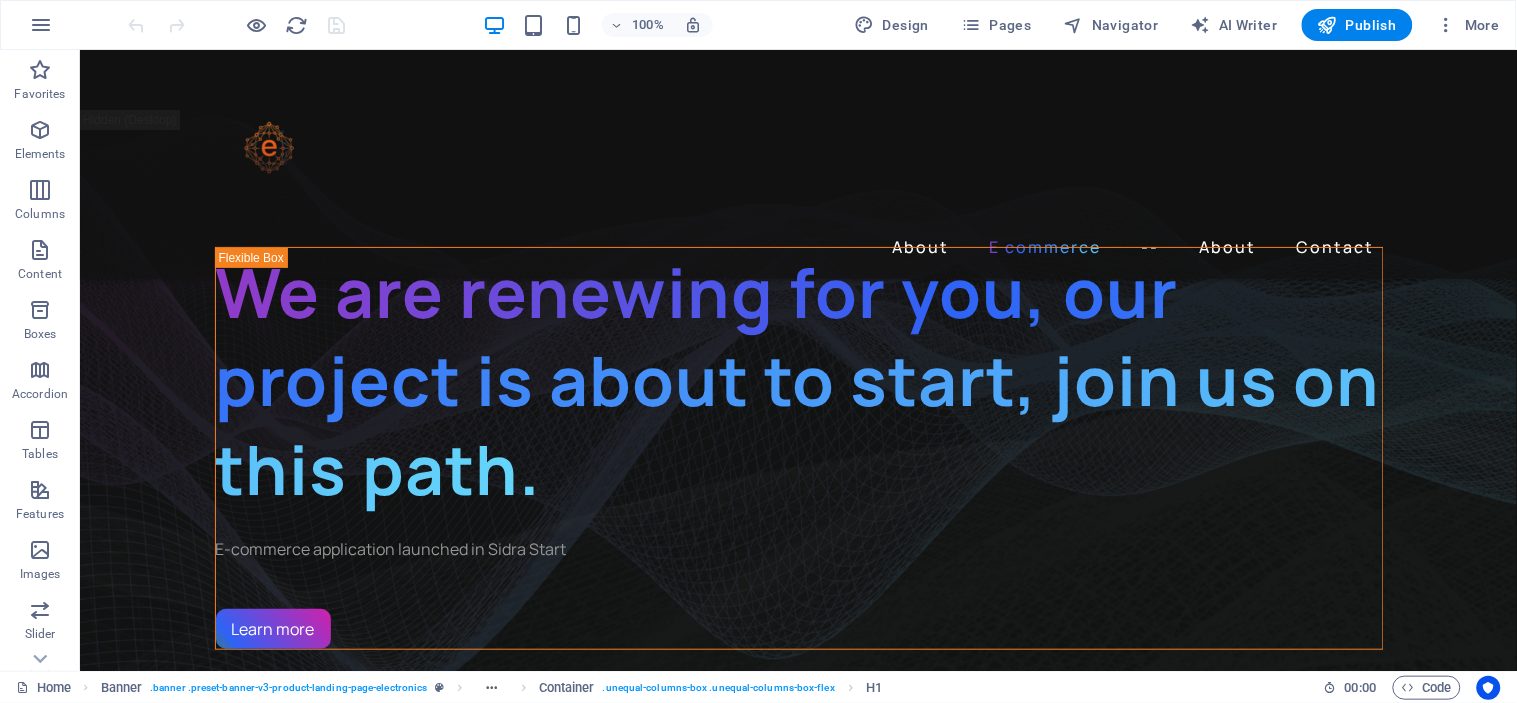 scroll, scrollTop: 2222, scrollLeft: 0, axis: vertical 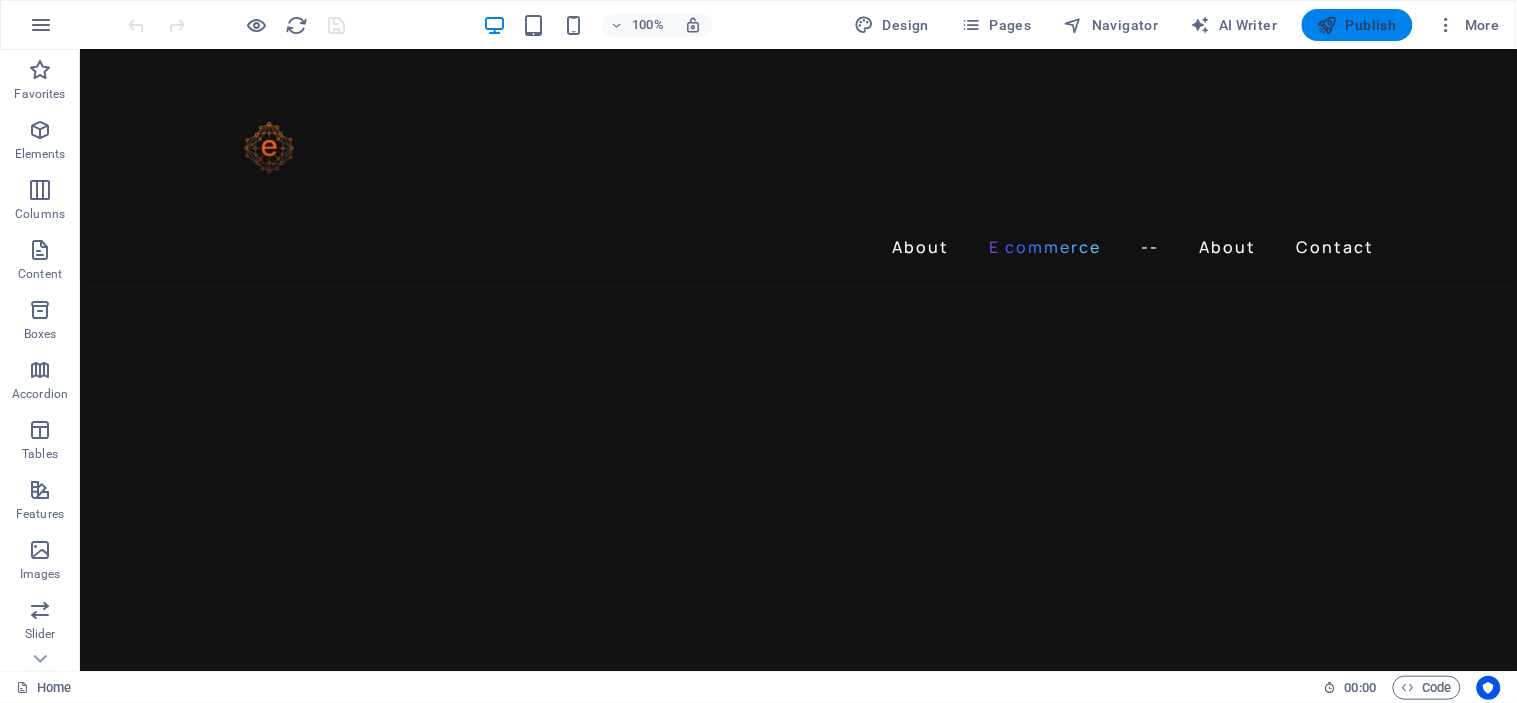 click on "Publish" at bounding box center [1357, 25] 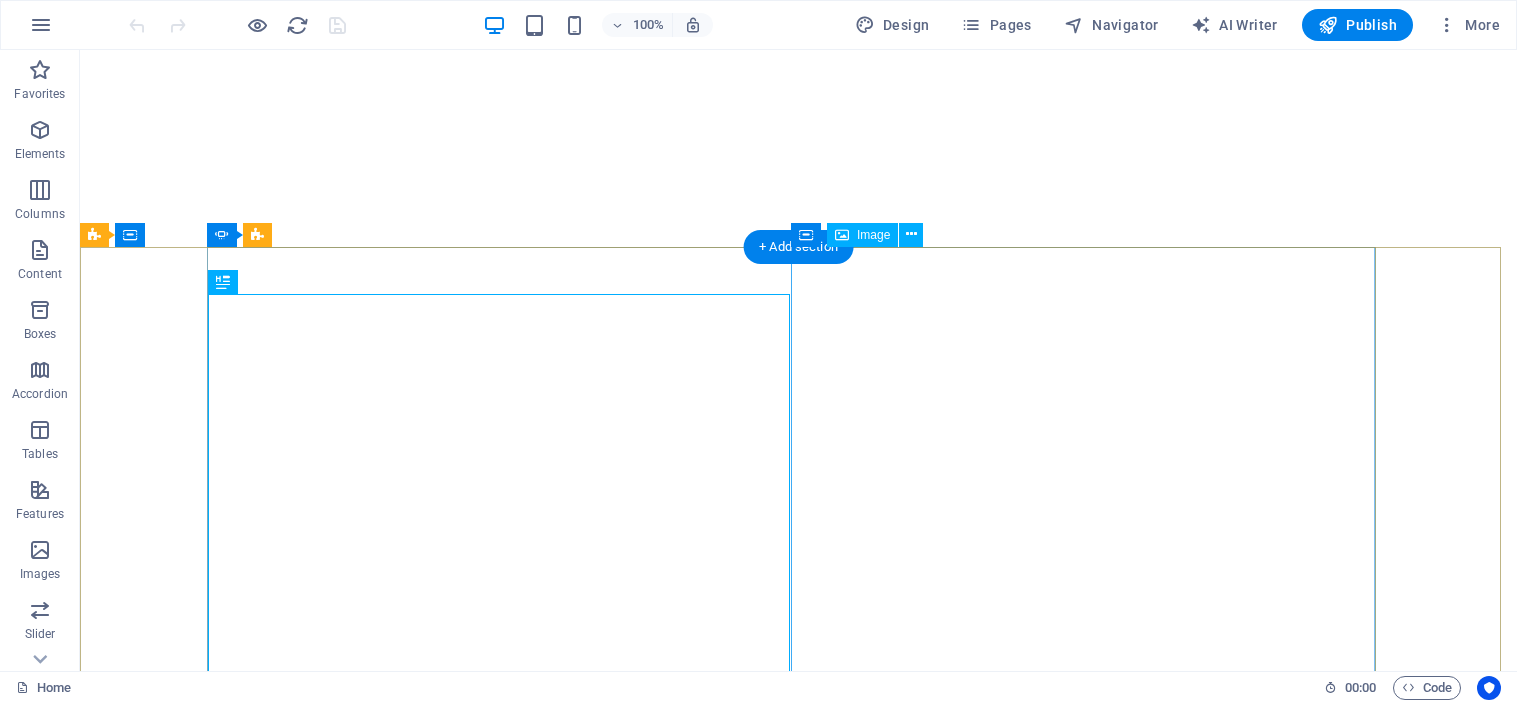 scroll, scrollTop: 0, scrollLeft: 0, axis: both 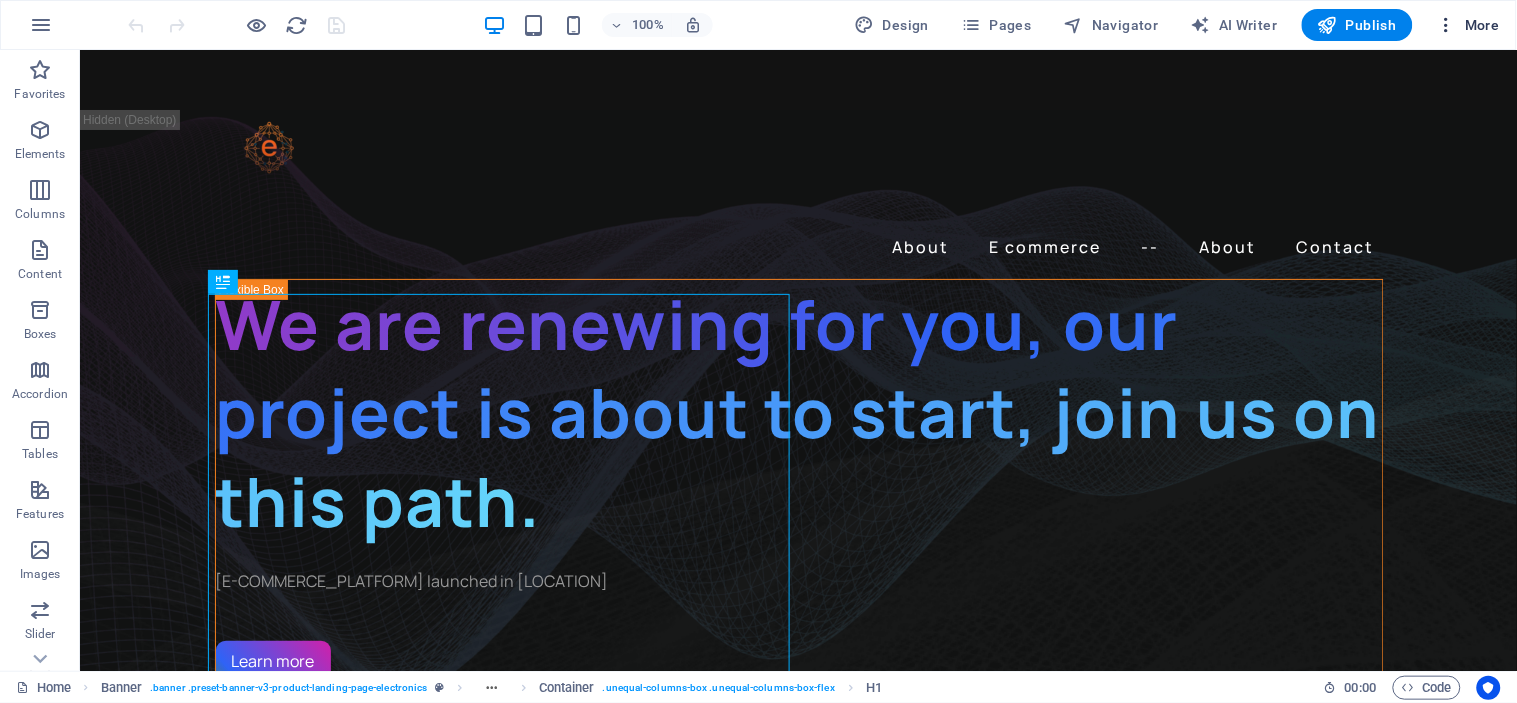 click at bounding box center [1447, 25] 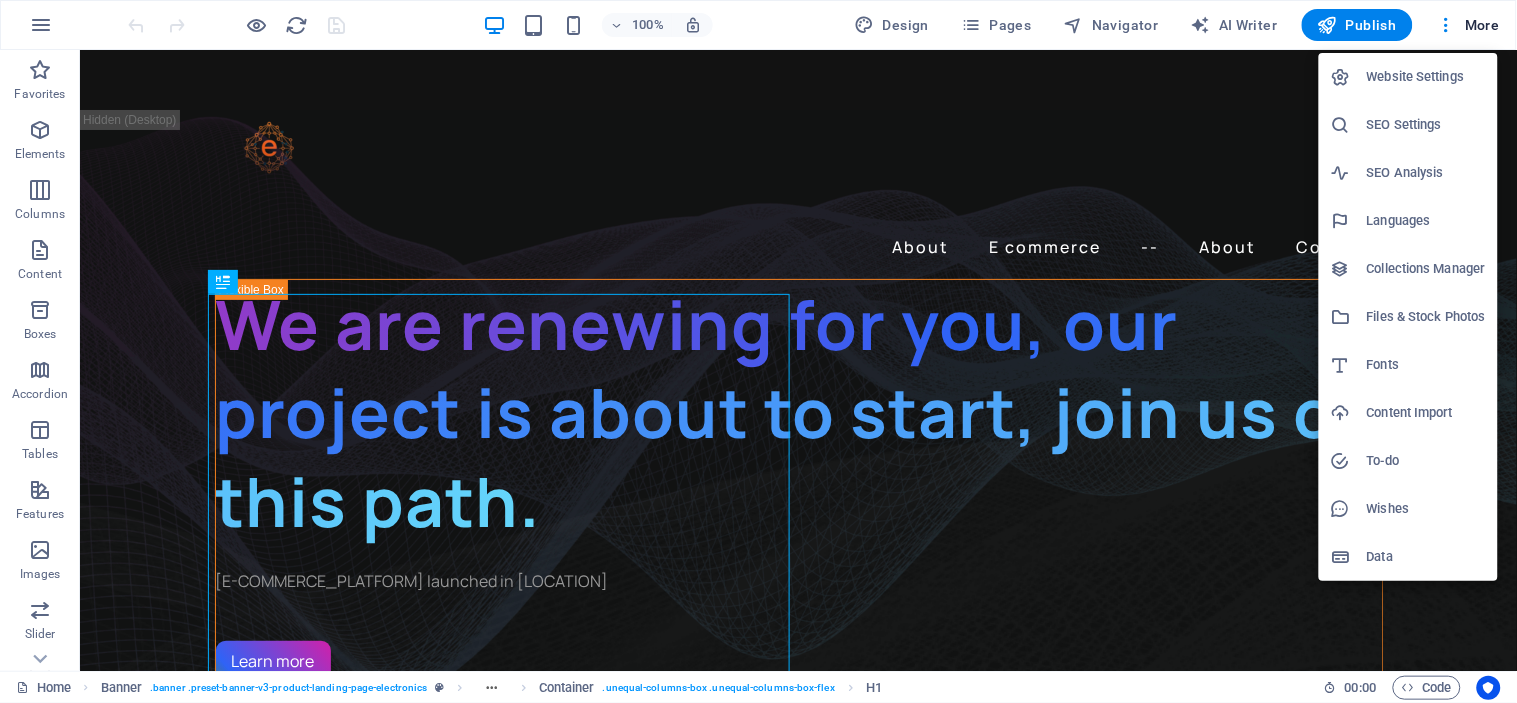 click on "SEO Settings" at bounding box center [1426, 125] 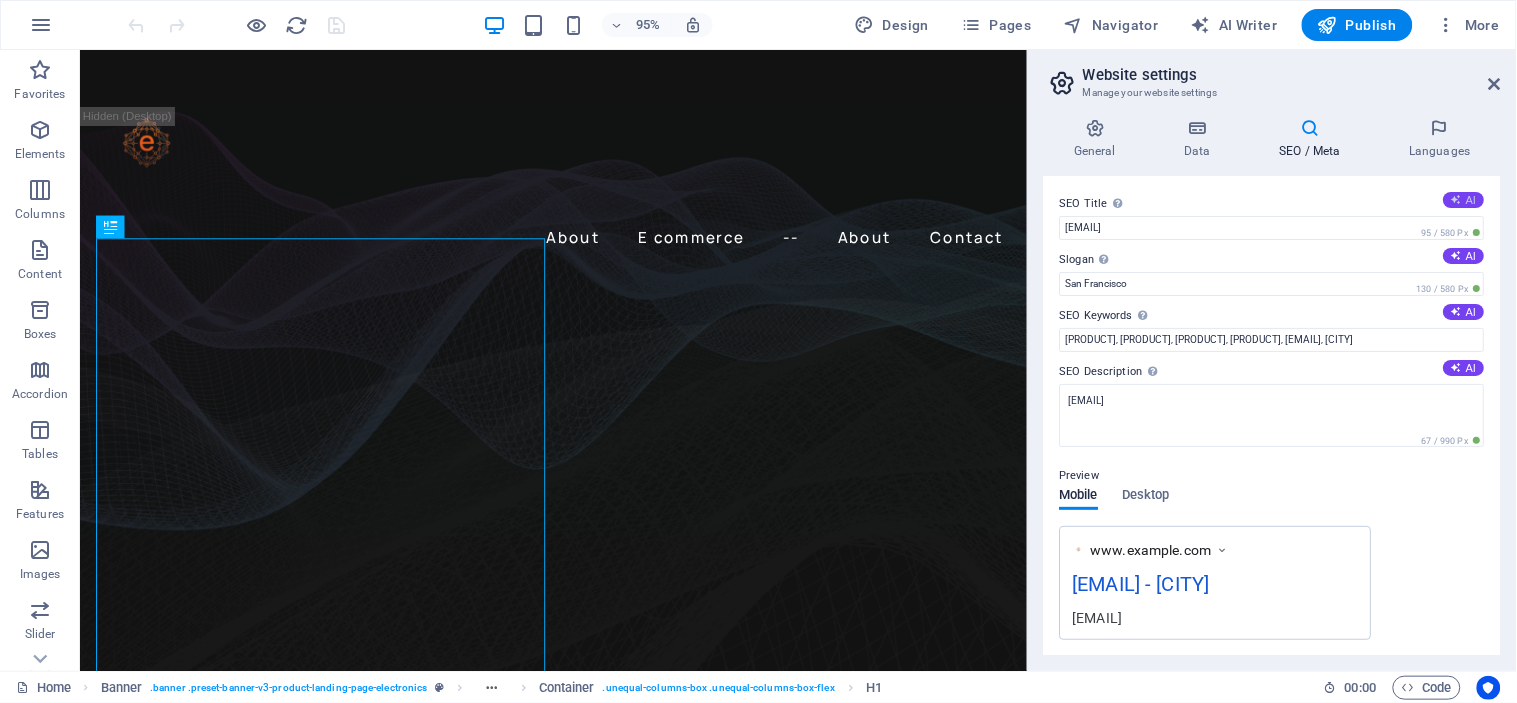 click on "AI" at bounding box center [1464, 200] 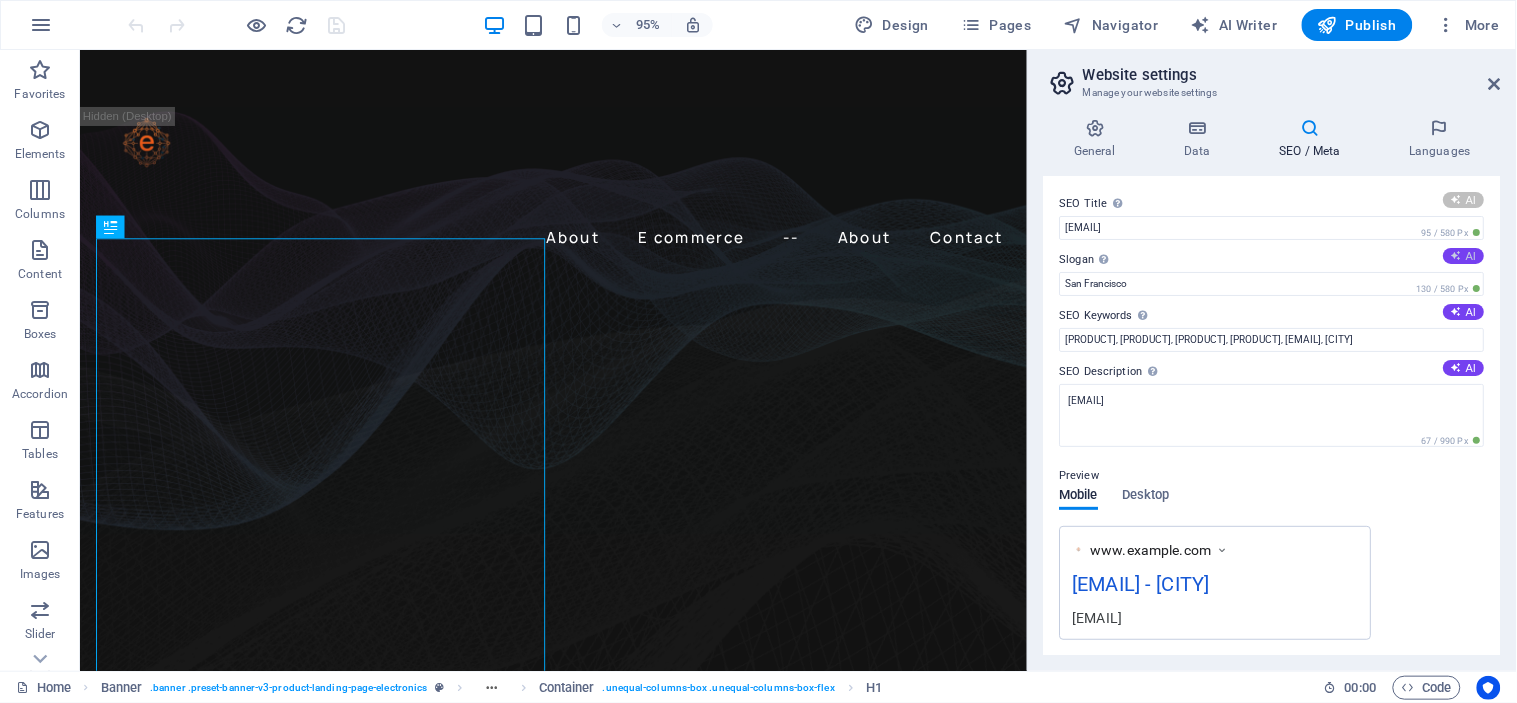 type on "Future of Shopping Awaits You" 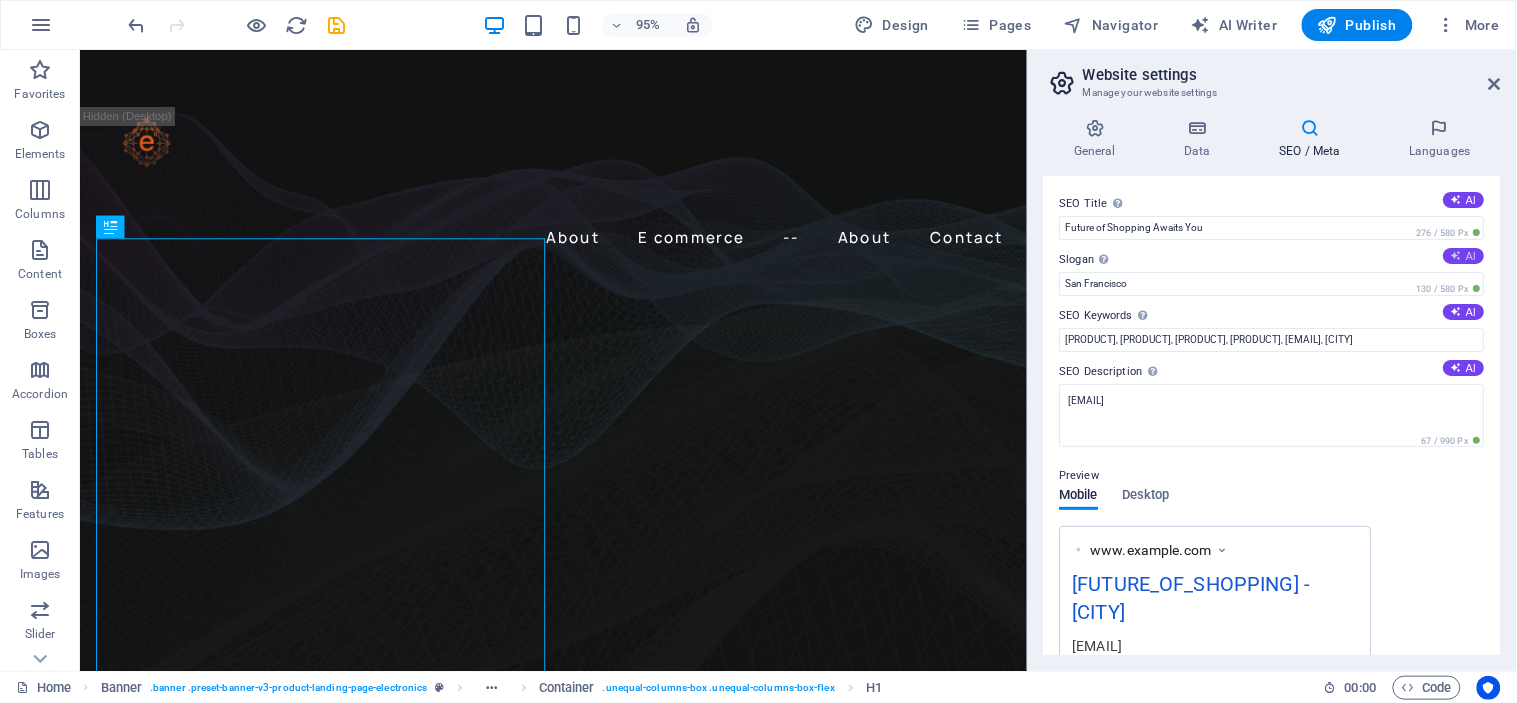 click on "AI" at bounding box center (1464, 256) 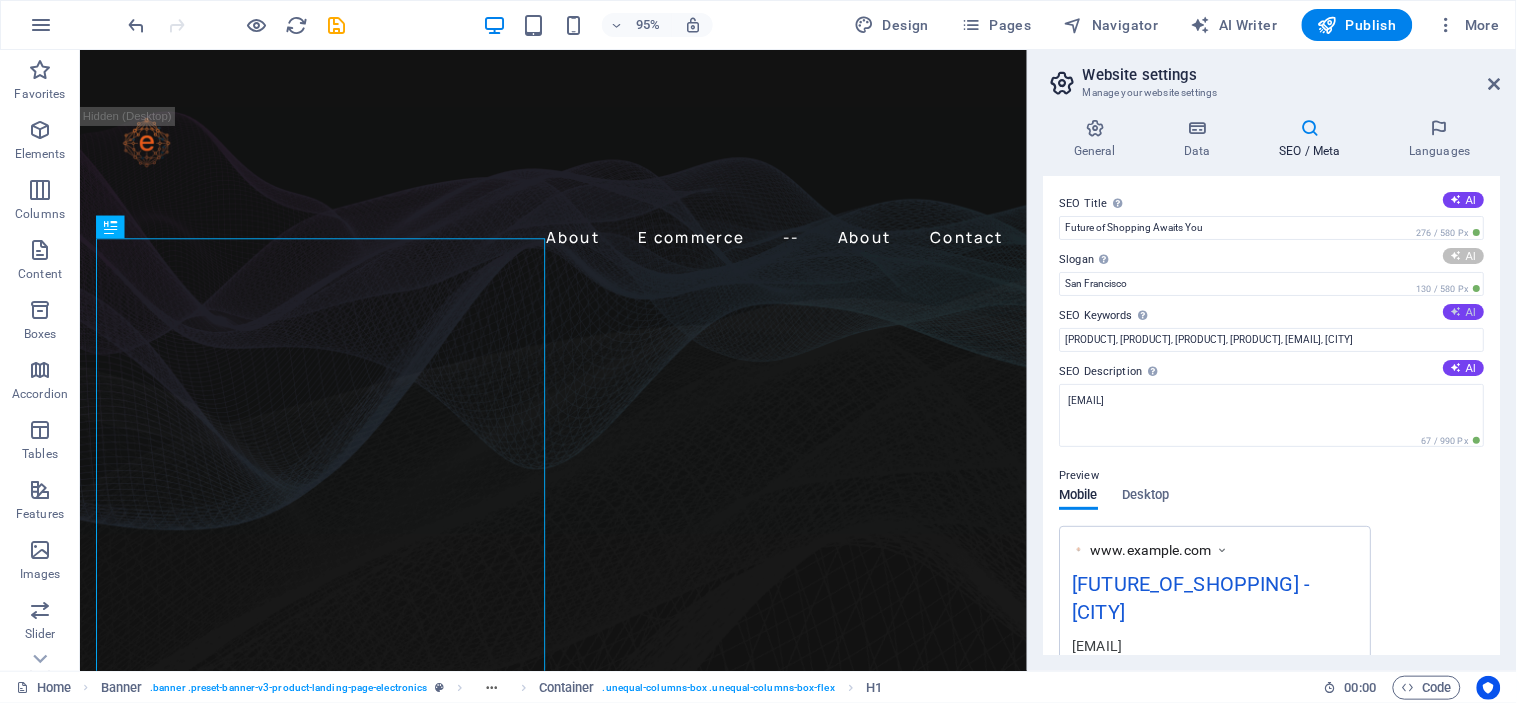 type on "Join the Future of Shopping—Experience E-Commerce!" 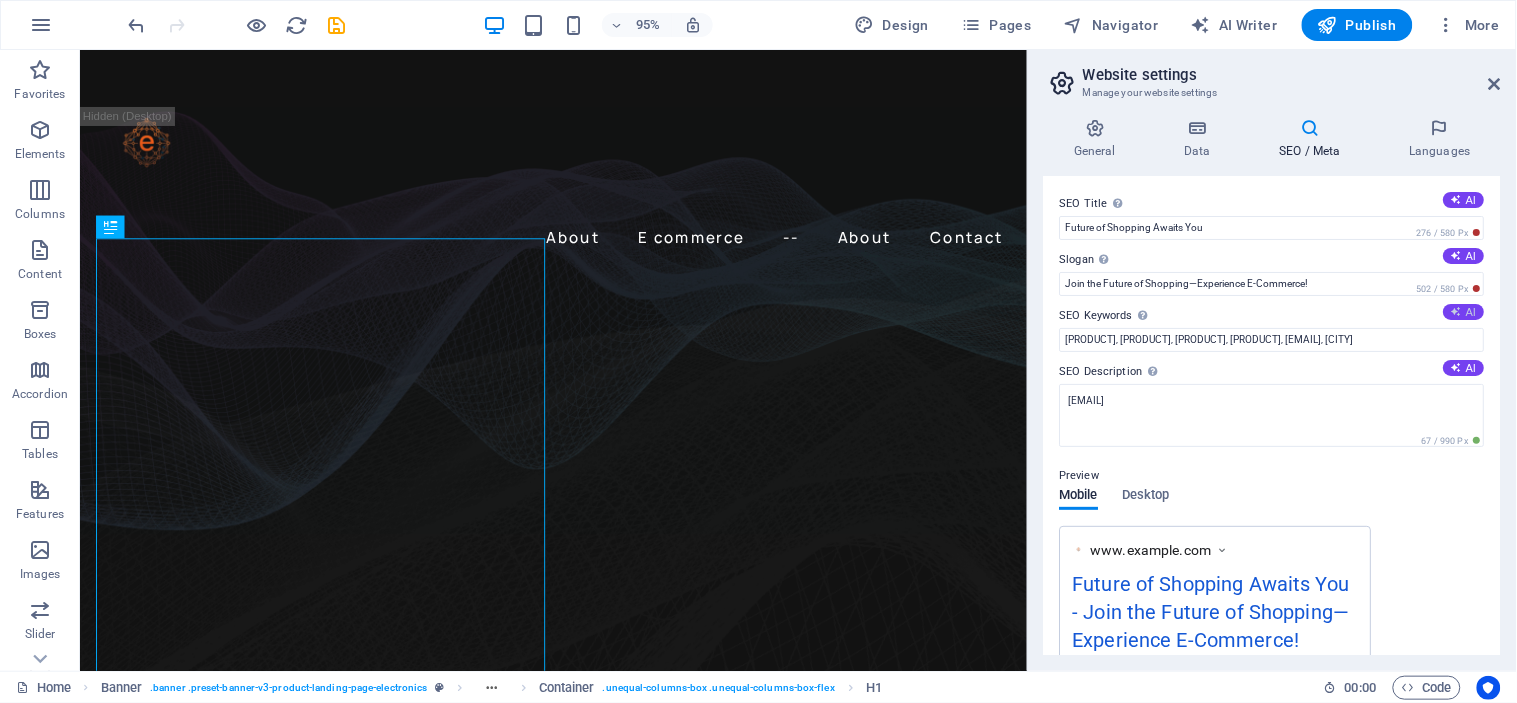 click on "AI" at bounding box center [1464, 312] 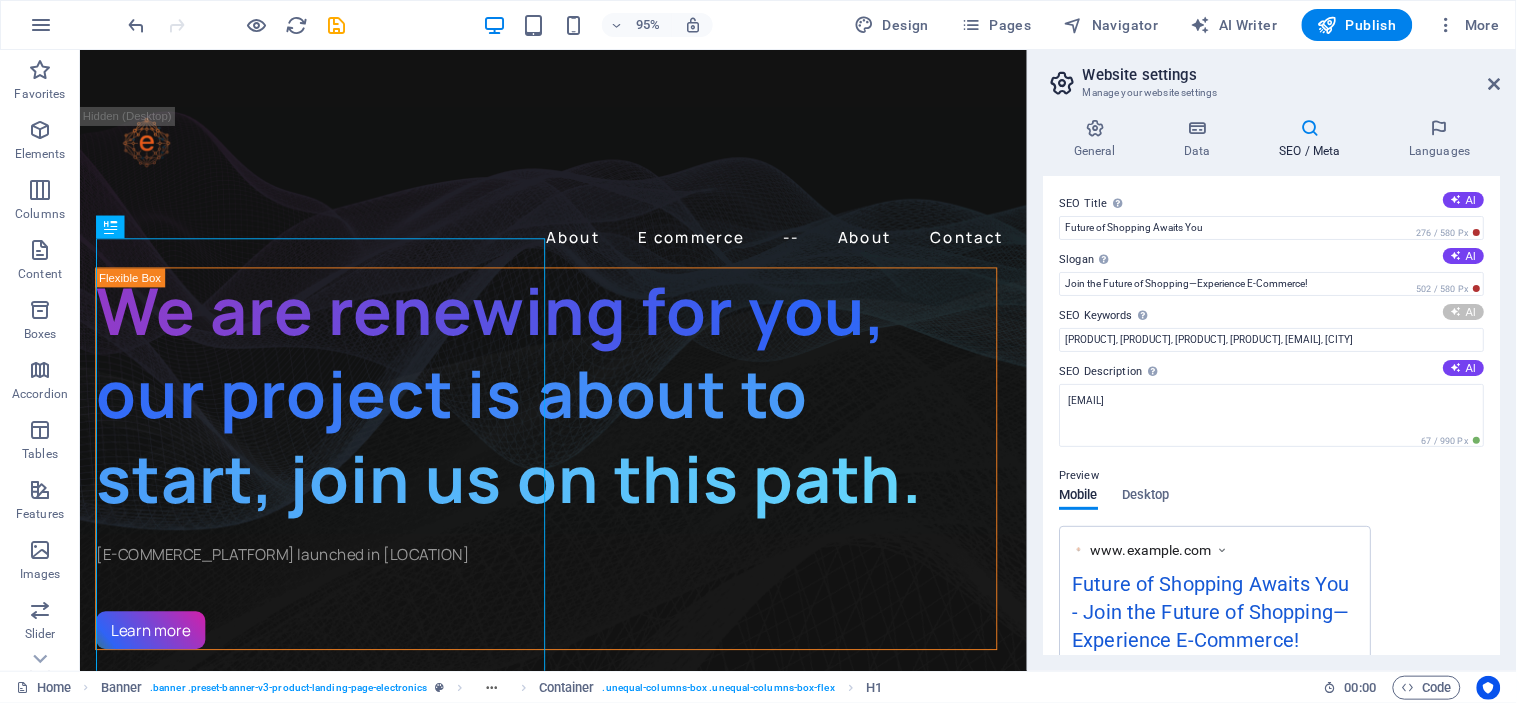 type on "e-commerce platform, online shopping, secure payment systems, user-friendly design, digital marketplace, shopping app" 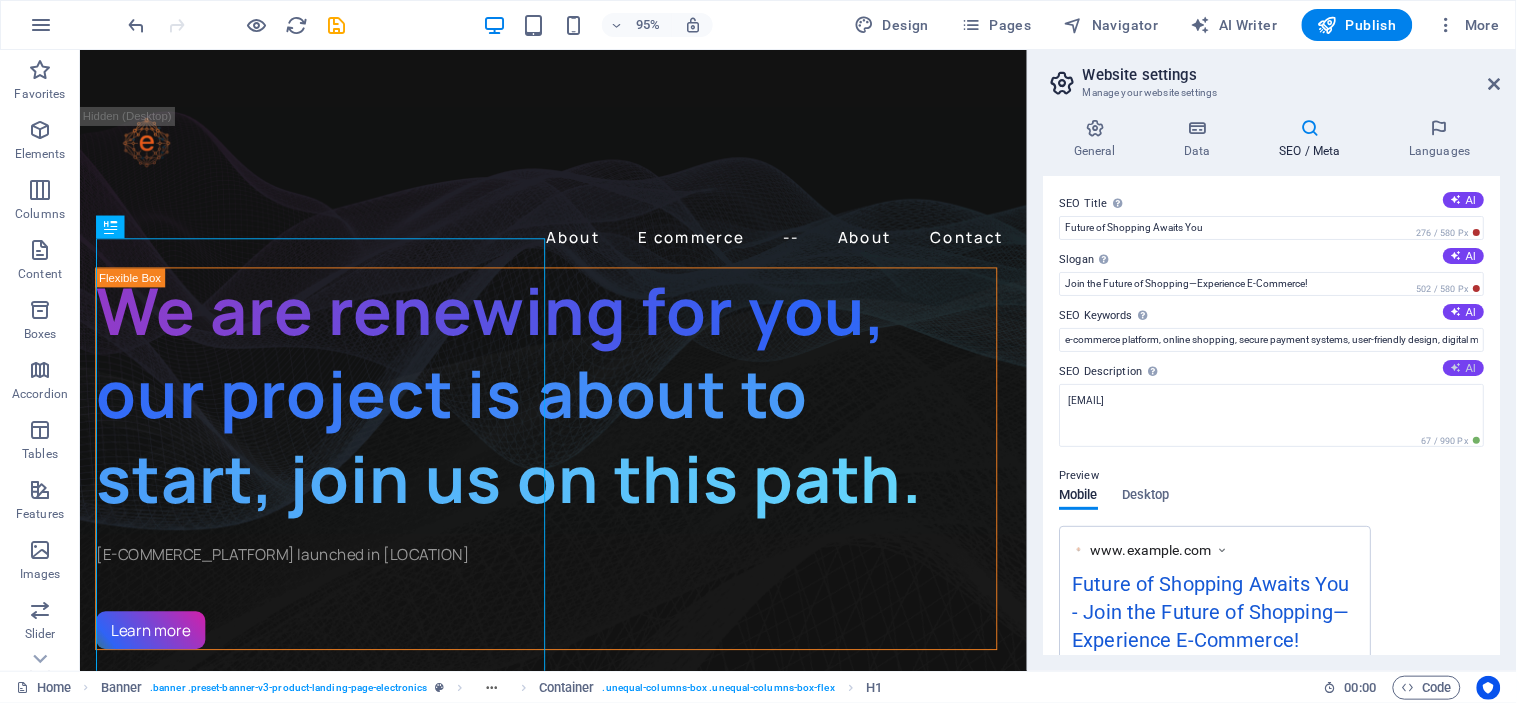 click on "AI" at bounding box center (1464, 368) 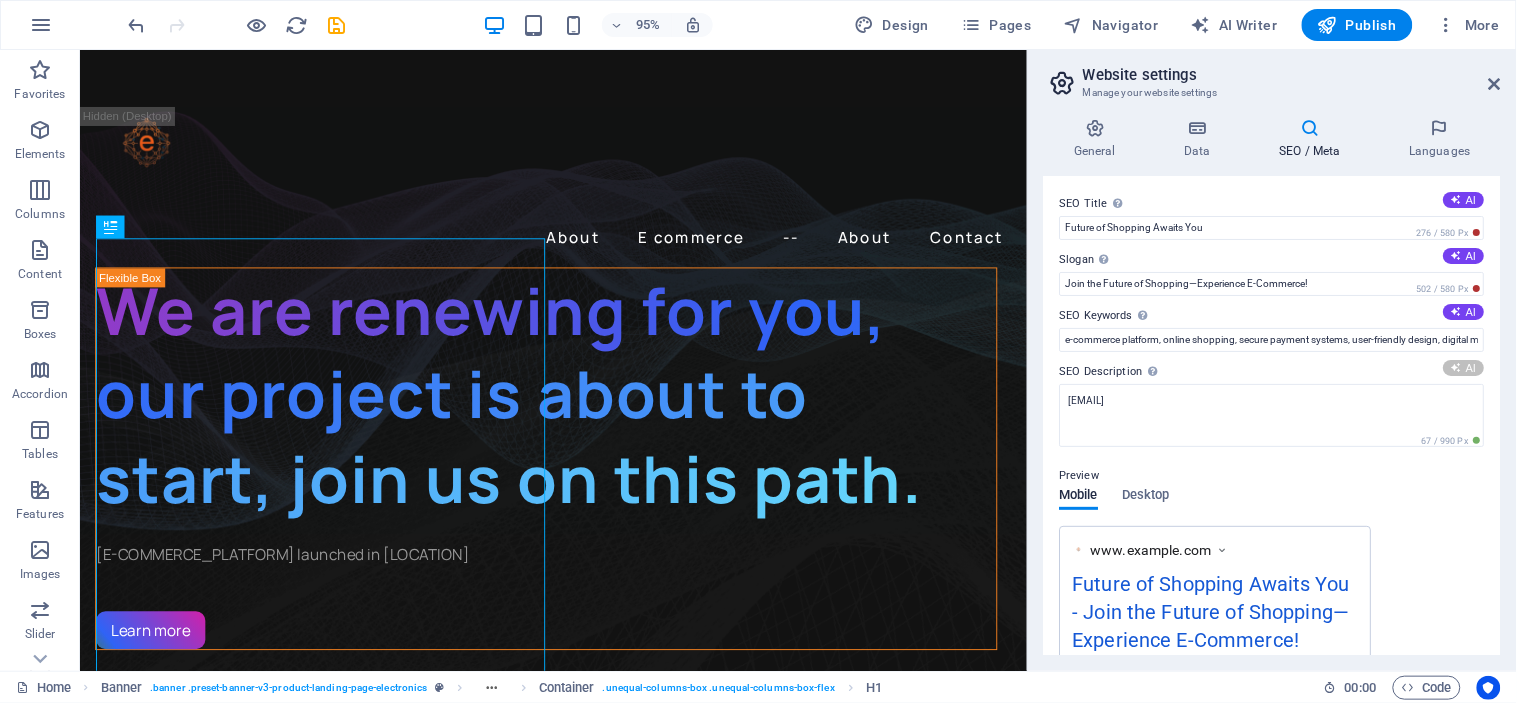 type on "Join the future of shopping with our user-friendly e-commerce platform. Shop securely and effortlessly at Sidra Start!" 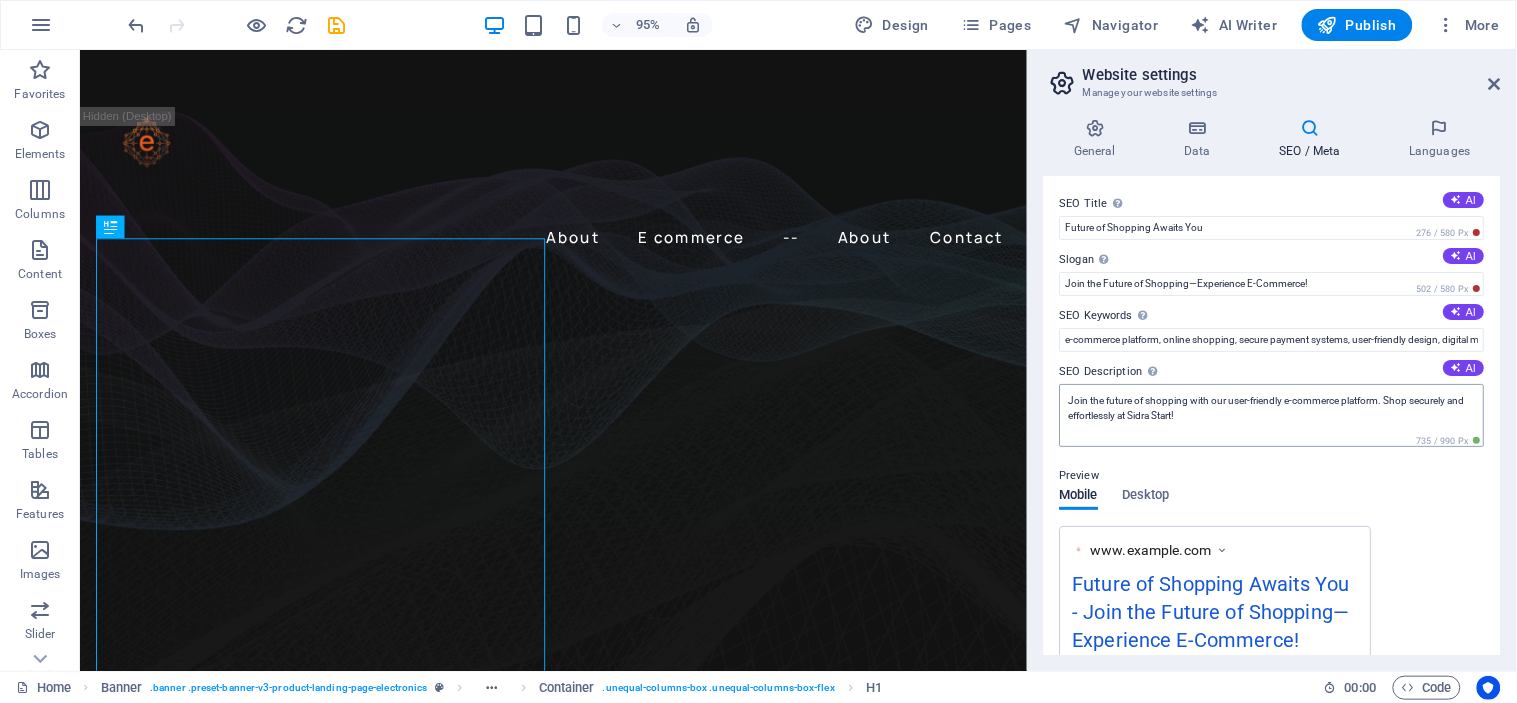 scroll, scrollTop: 222, scrollLeft: 0, axis: vertical 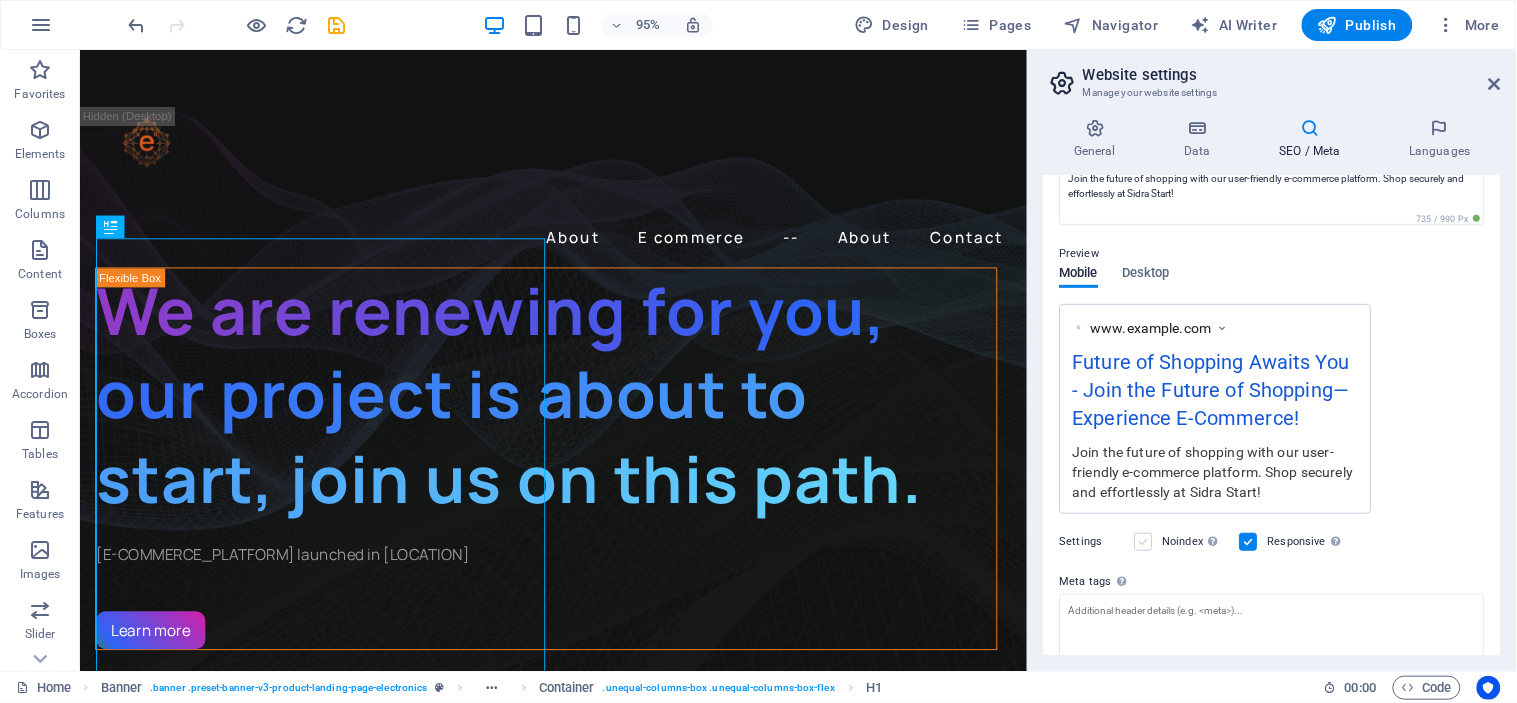 click at bounding box center (1144, 542) 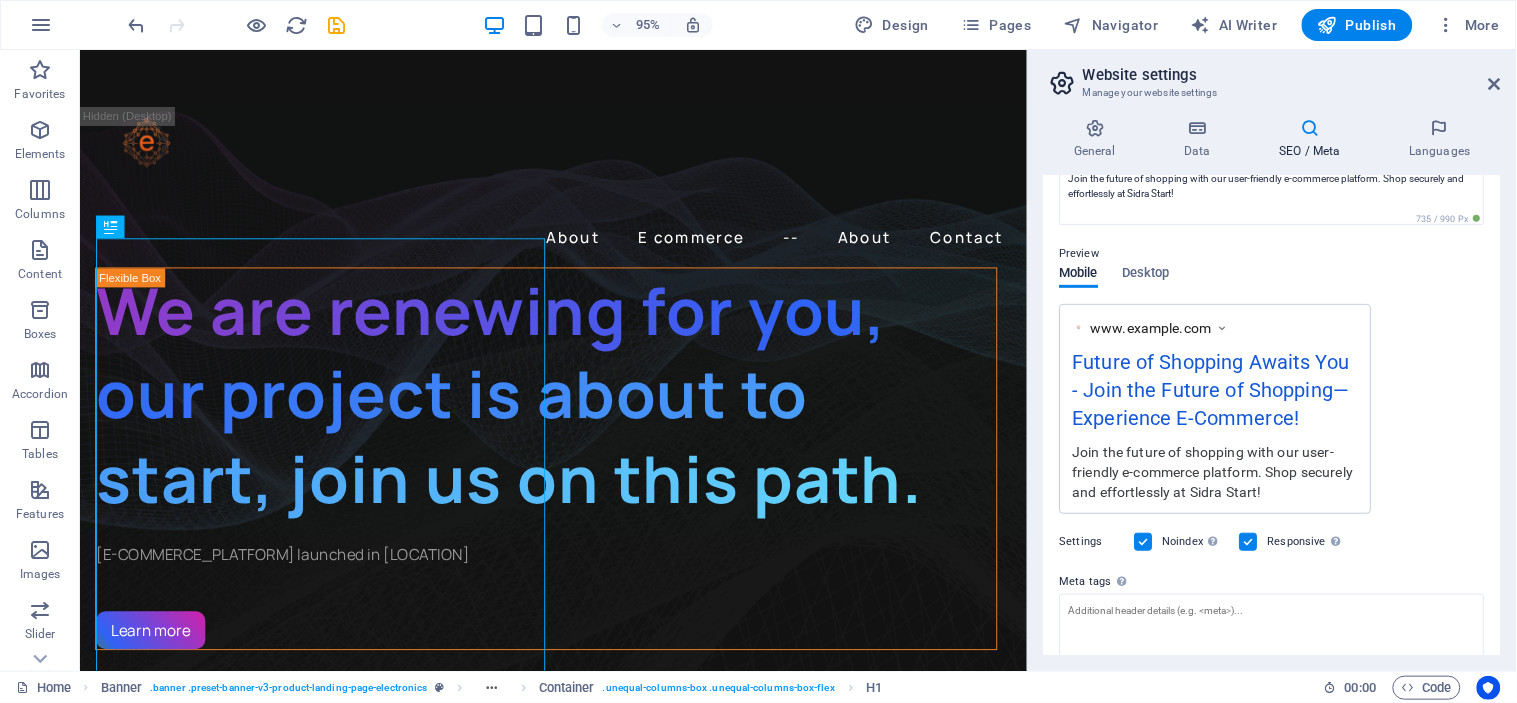 click at bounding box center [1144, 542] 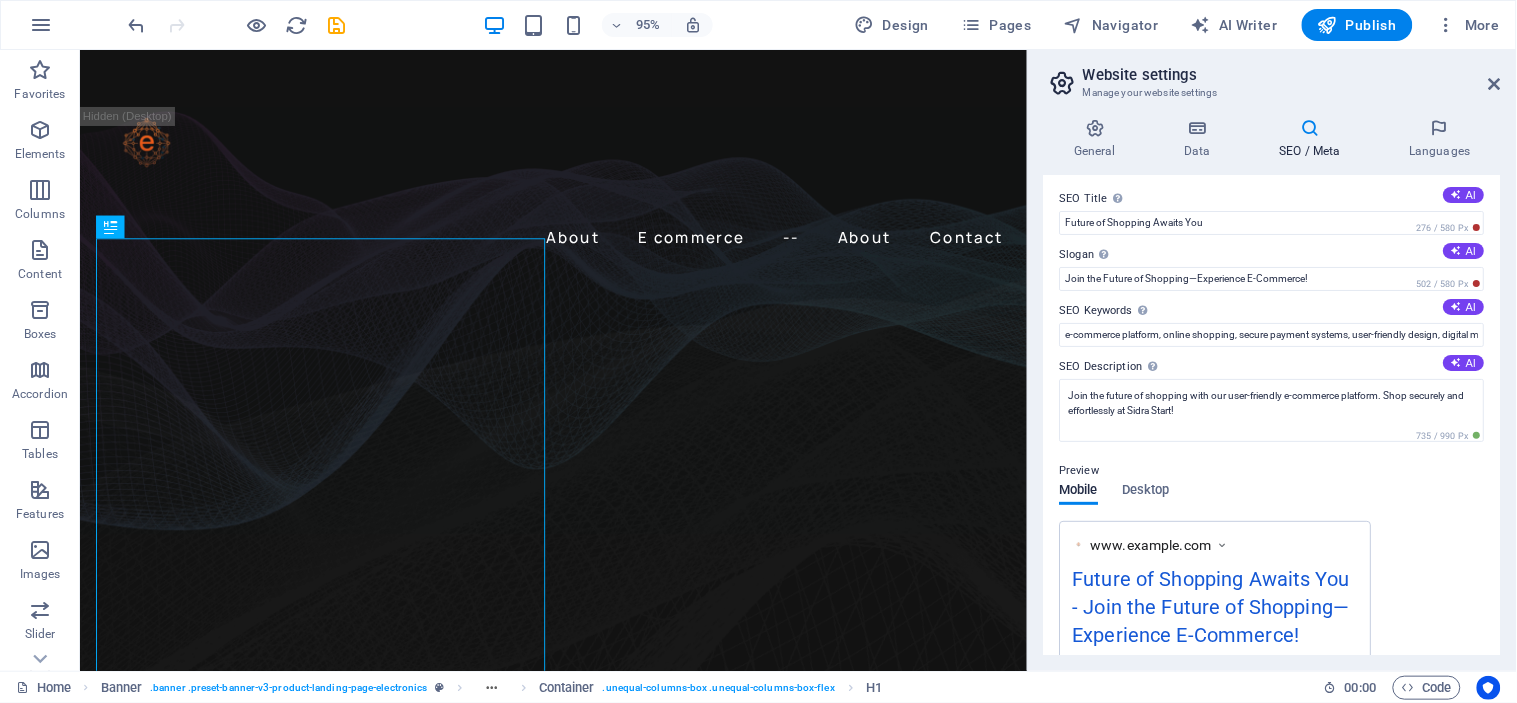 scroll, scrollTop: 0, scrollLeft: 0, axis: both 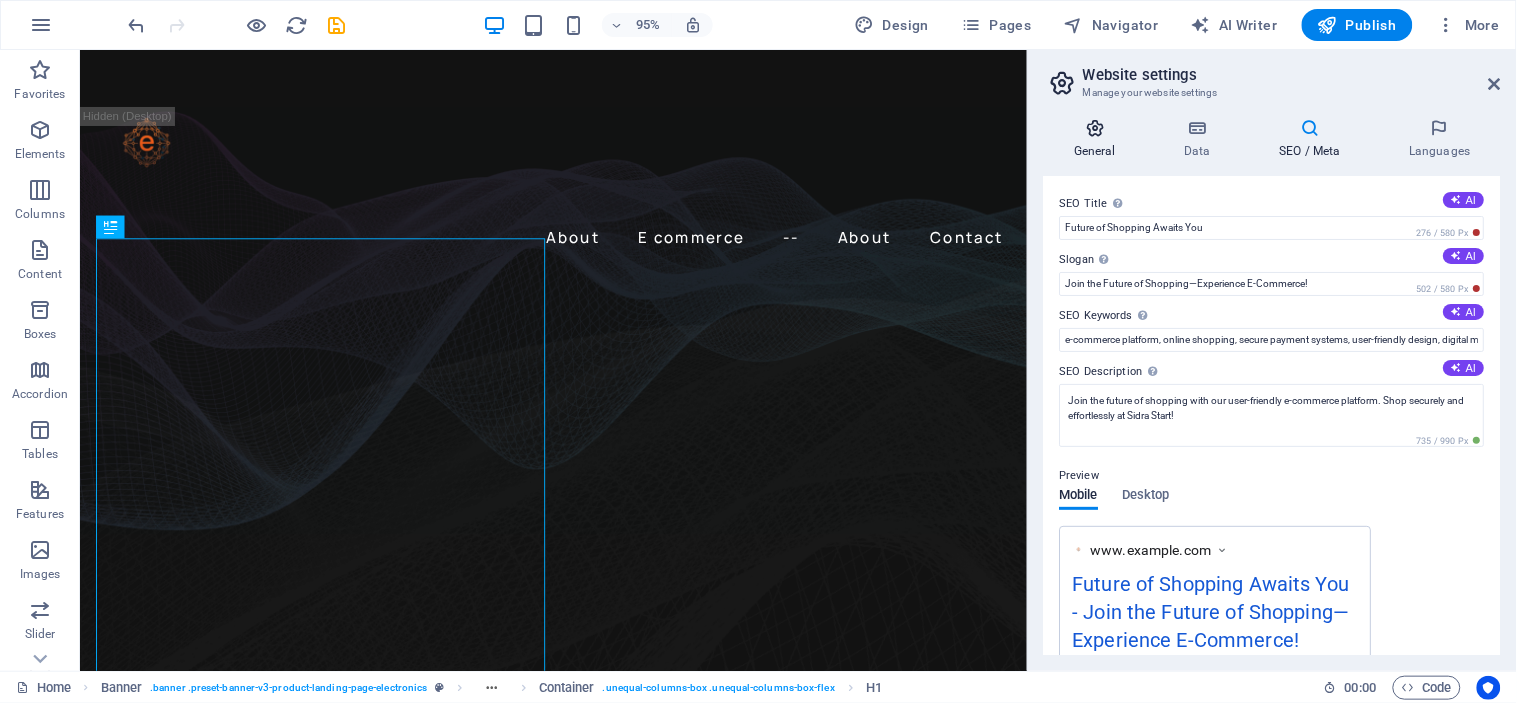 click at bounding box center [1095, 128] 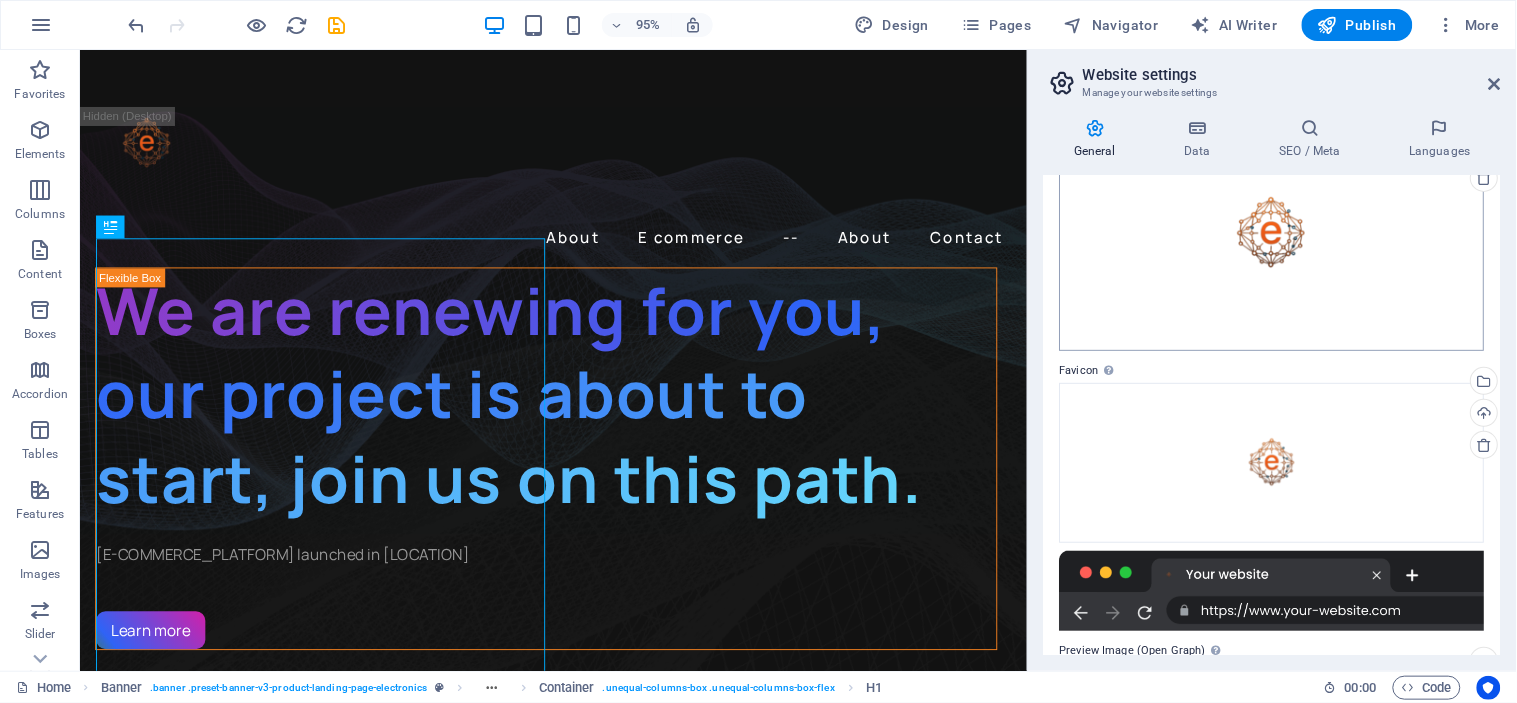scroll, scrollTop: 0, scrollLeft: 0, axis: both 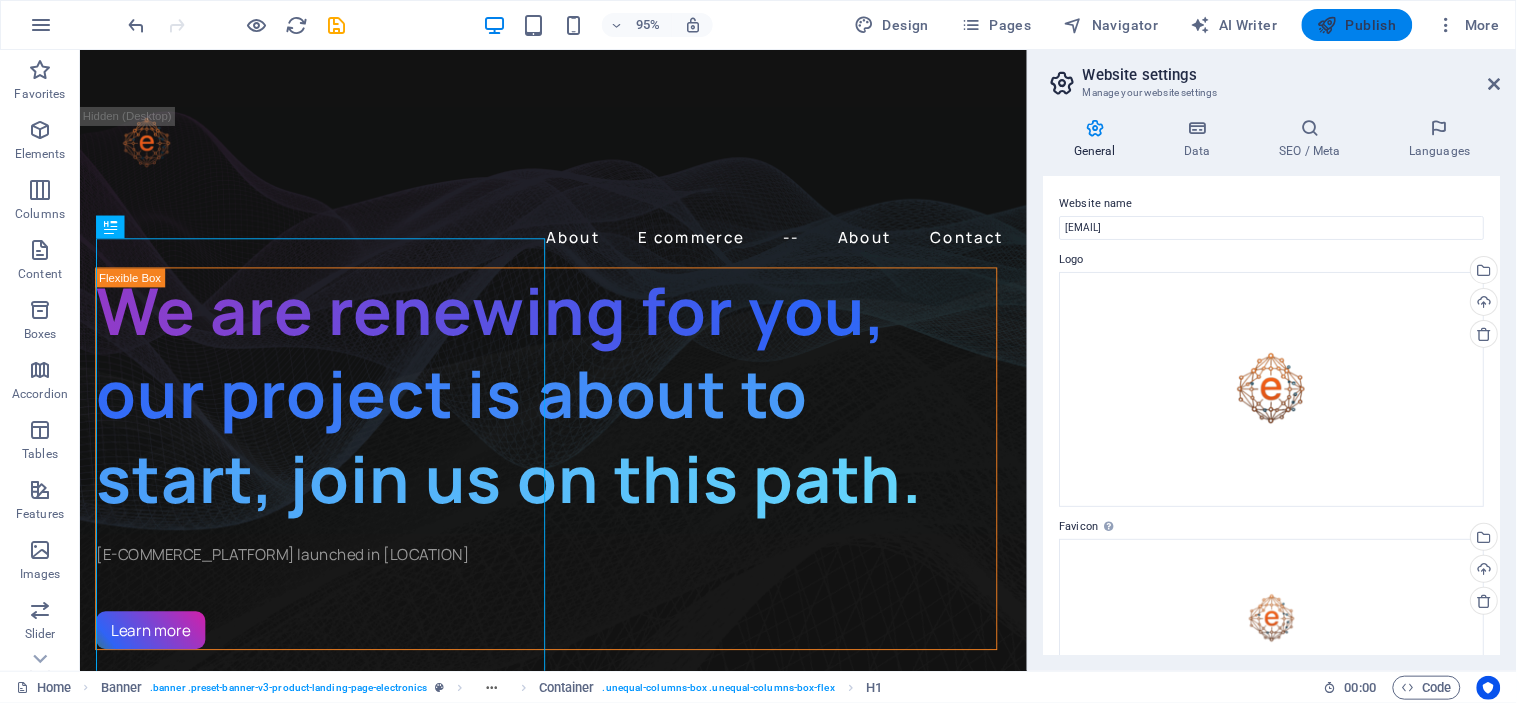 click on "Publish" at bounding box center (1357, 25) 